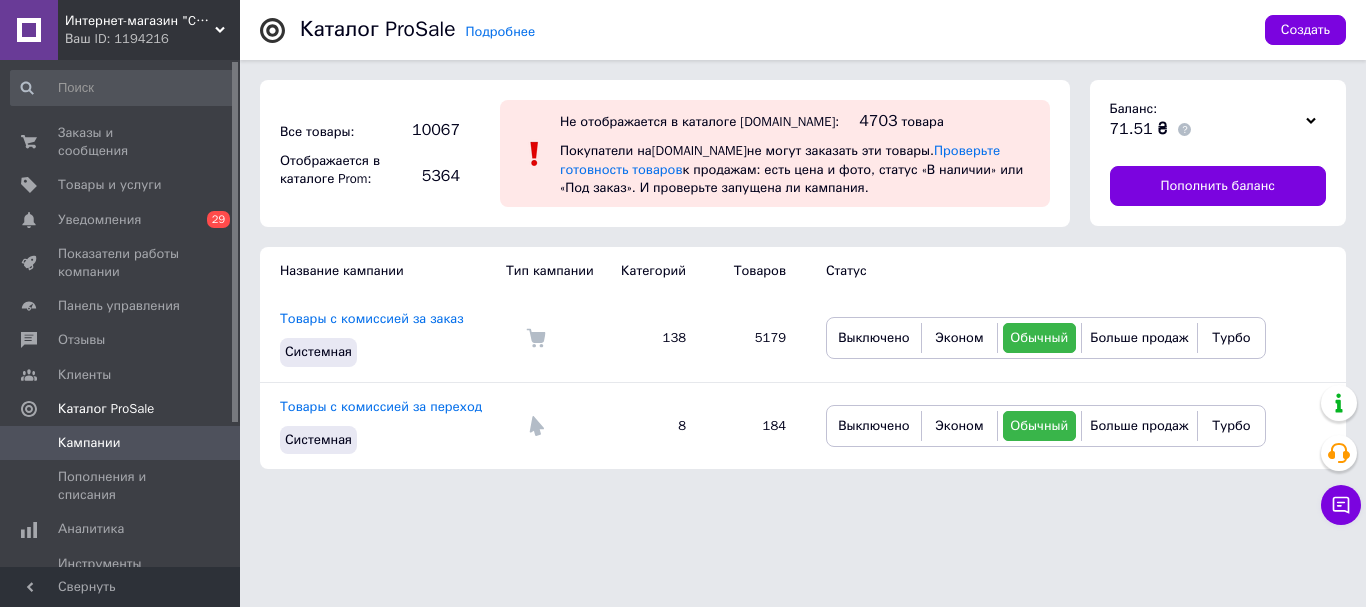 click on "Заказы и сообщения 0 0" at bounding box center [123, 142] 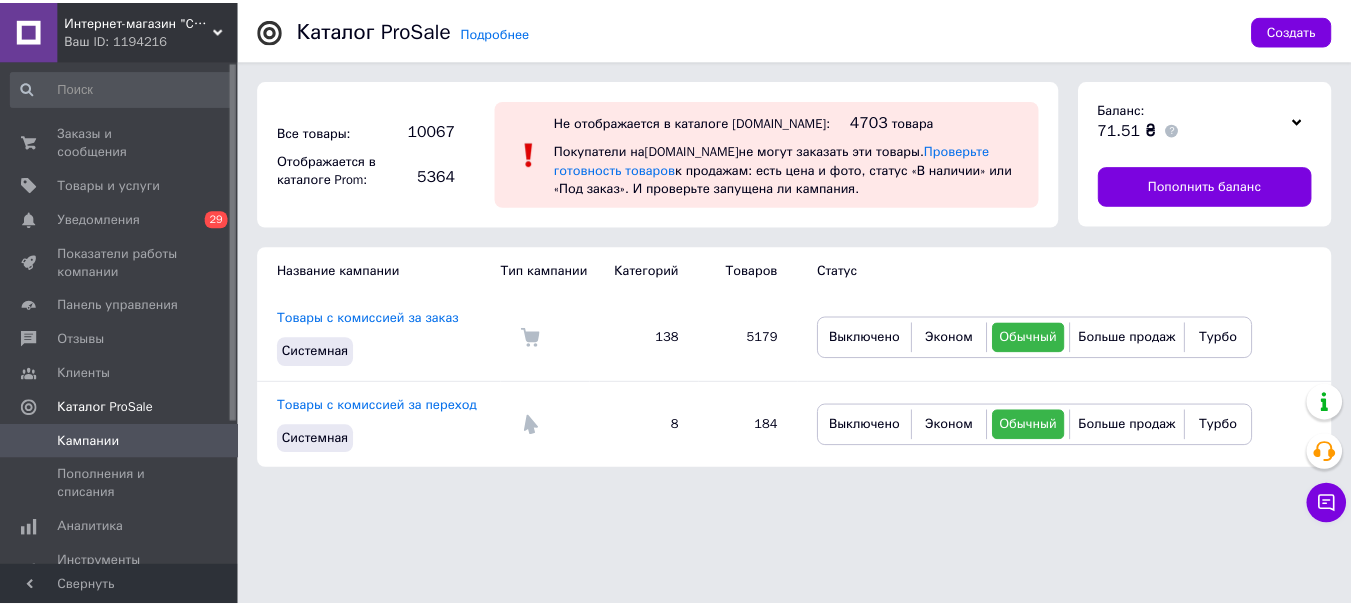 scroll, scrollTop: 0, scrollLeft: 0, axis: both 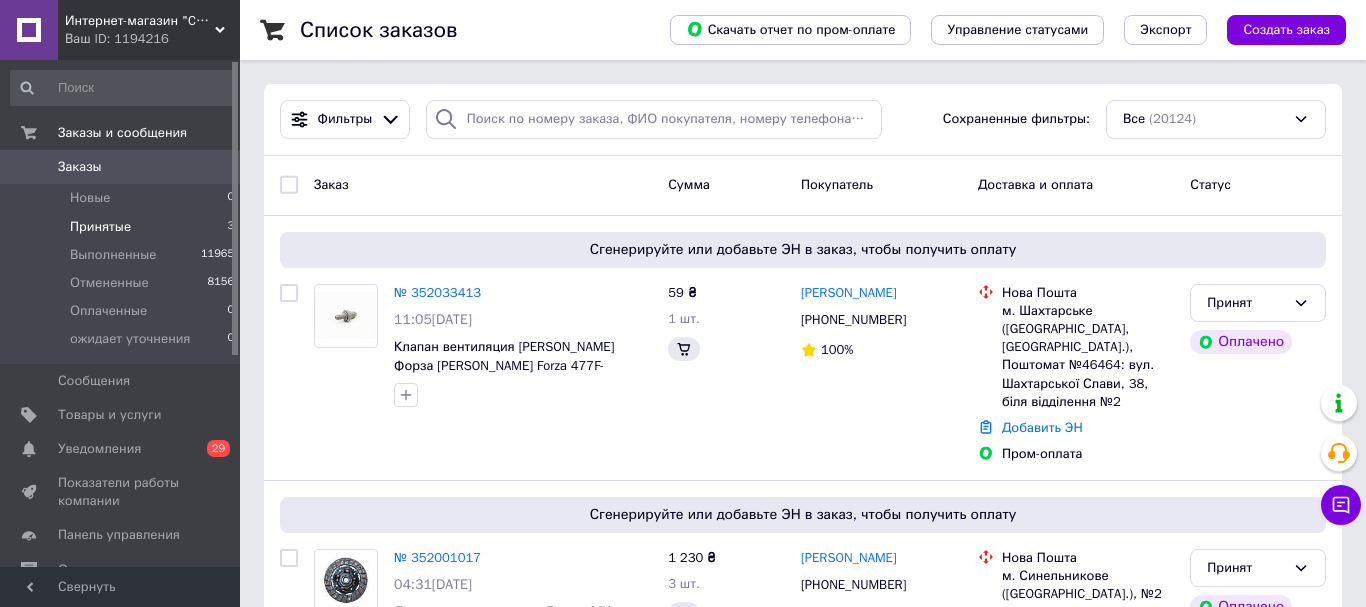 click on "Принятые 3" at bounding box center [123, 227] 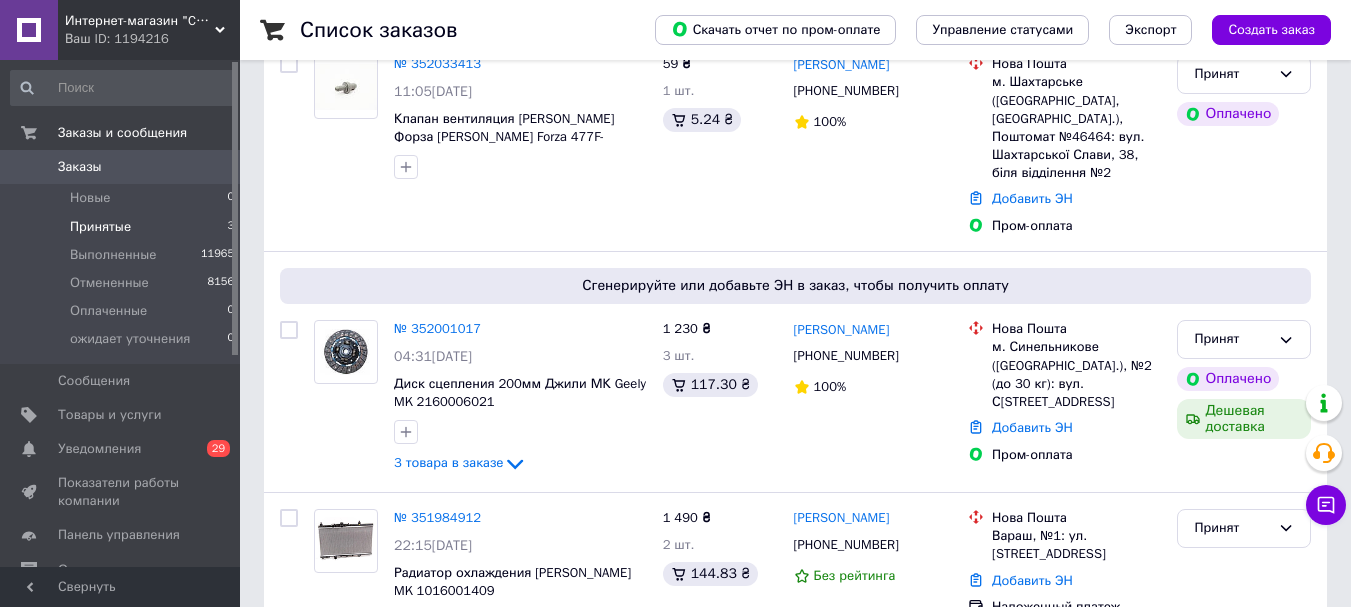 scroll, scrollTop: 398, scrollLeft: 0, axis: vertical 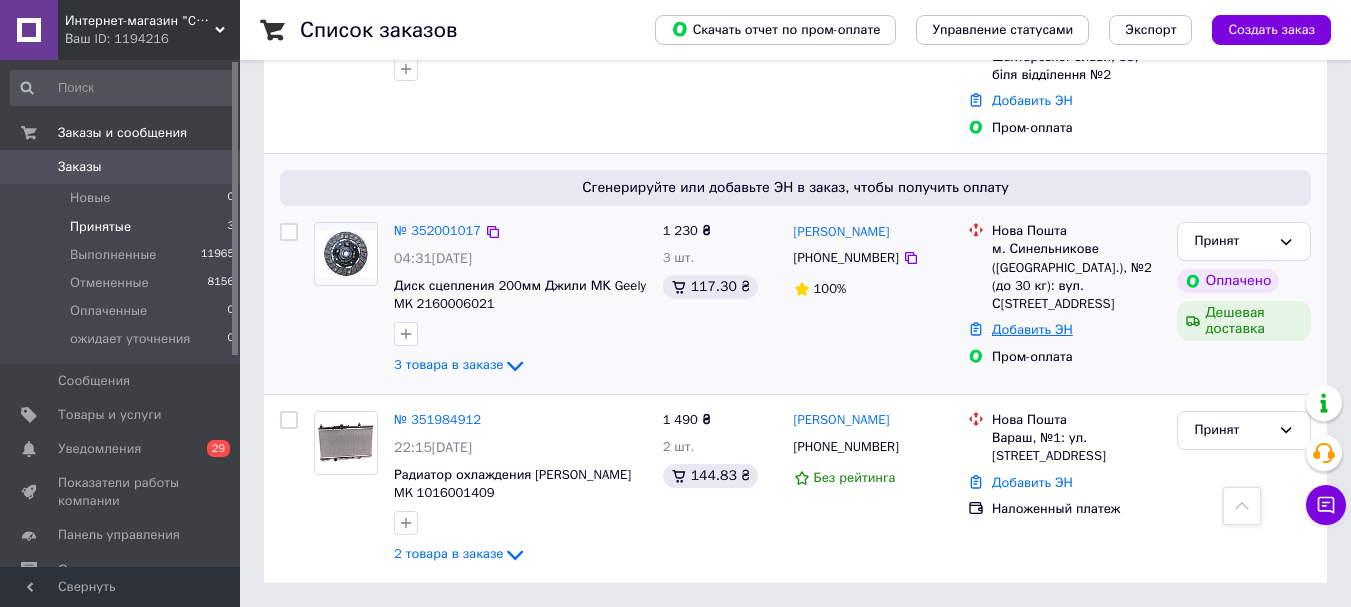 click on "Добавить ЭН" at bounding box center [1032, 329] 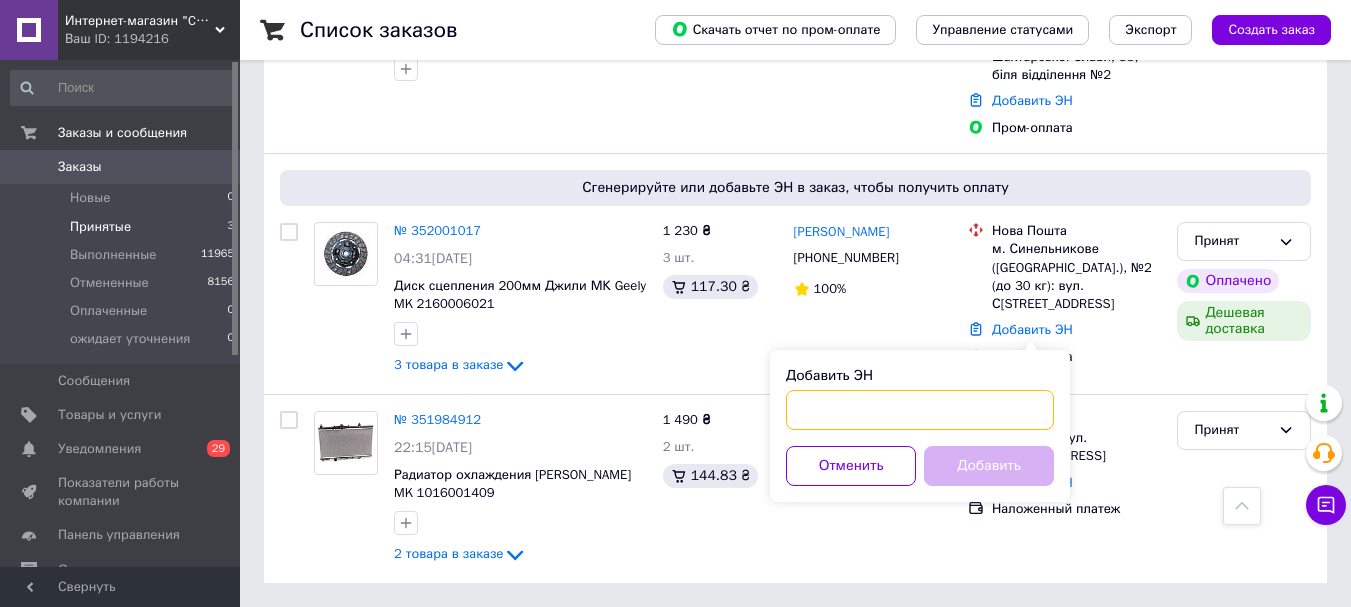 paste on "20400466199315" 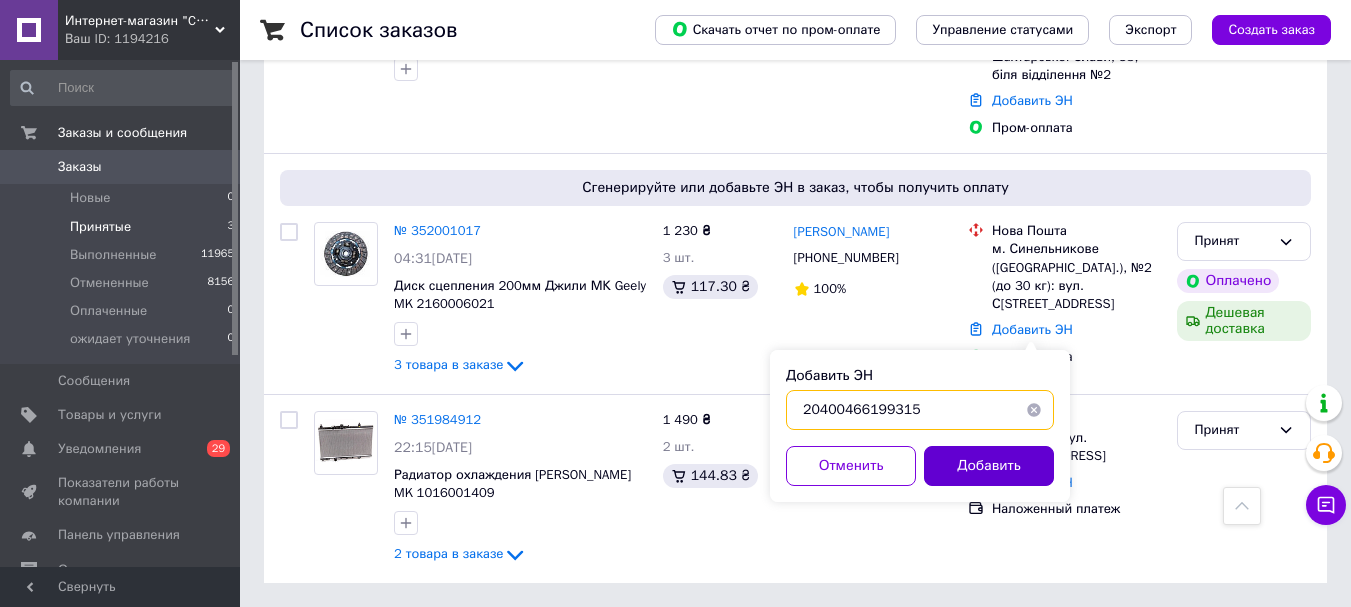 type on "20400466199315" 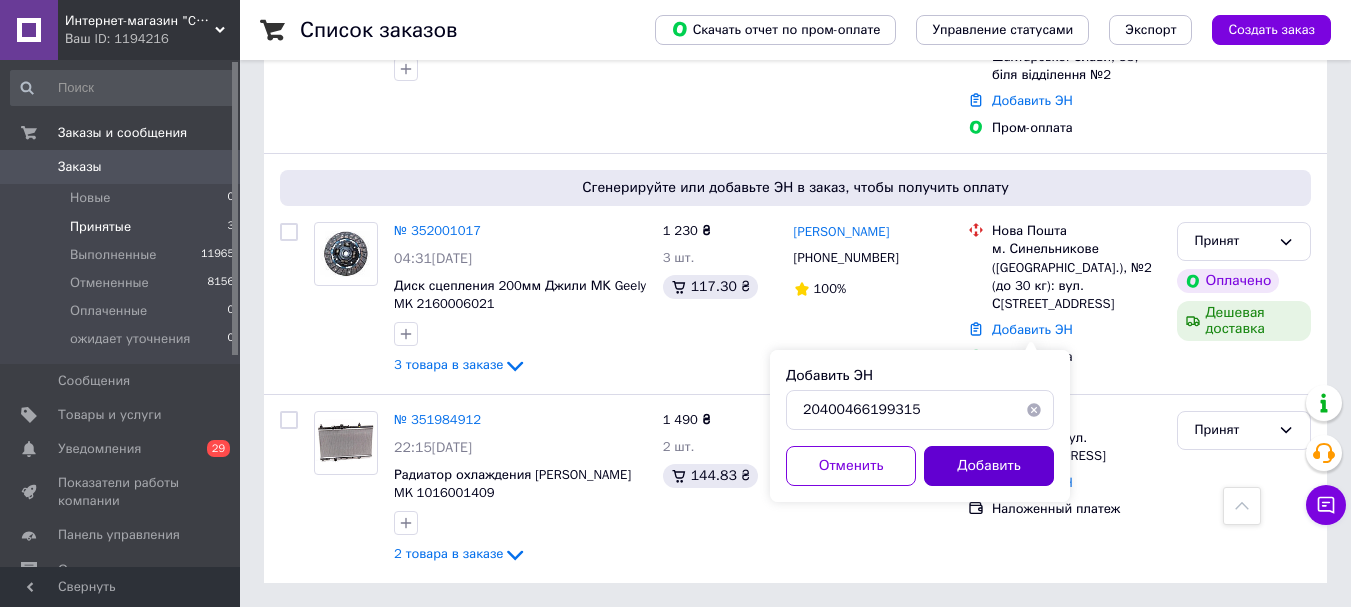 click on "Добавить" at bounding box center [989, 466] 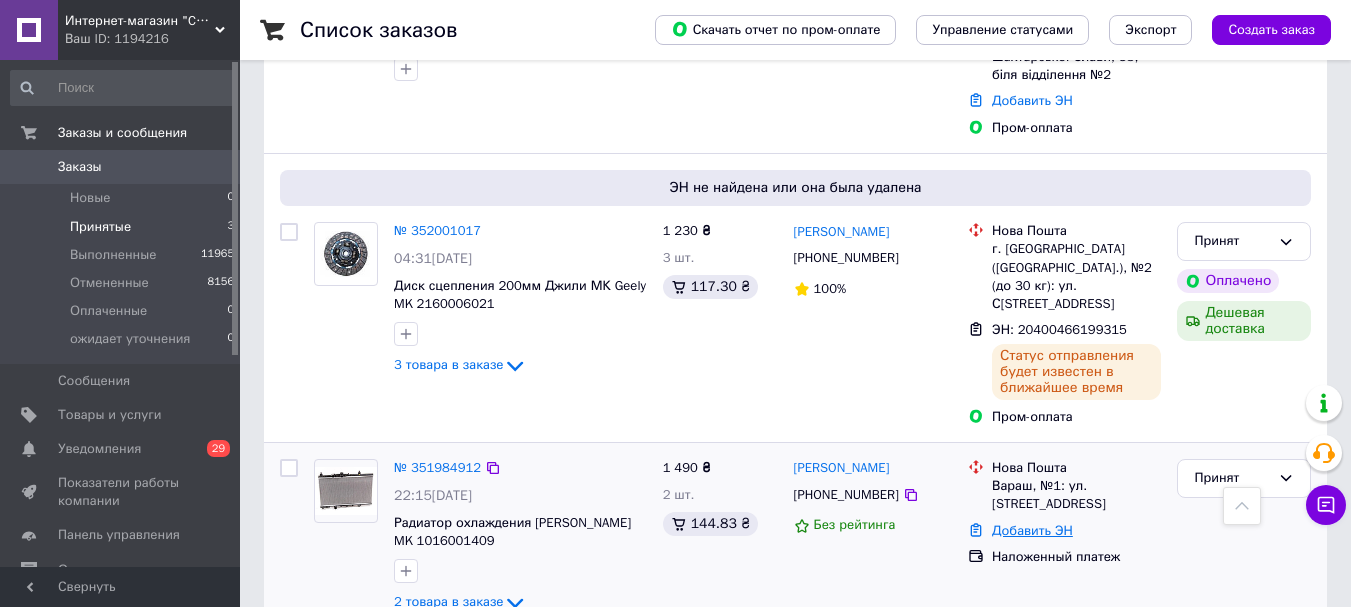 click on "Добавить ЭН" at bounding box center [1032, 530] 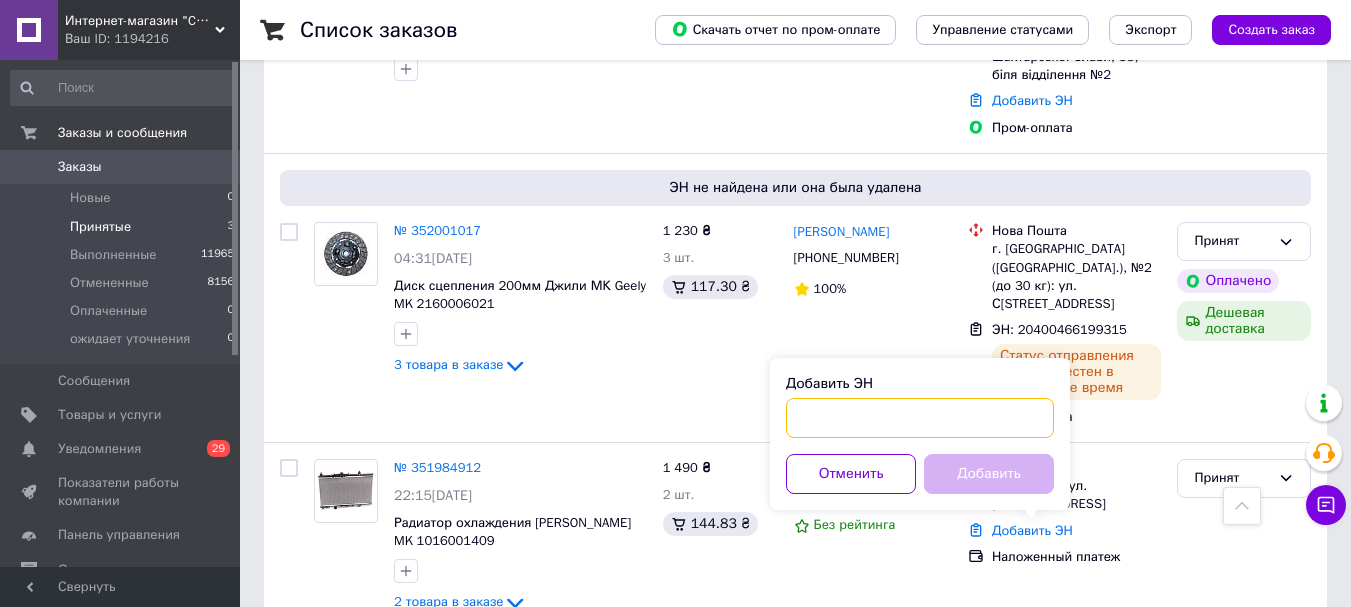 paste on "20400466199417" 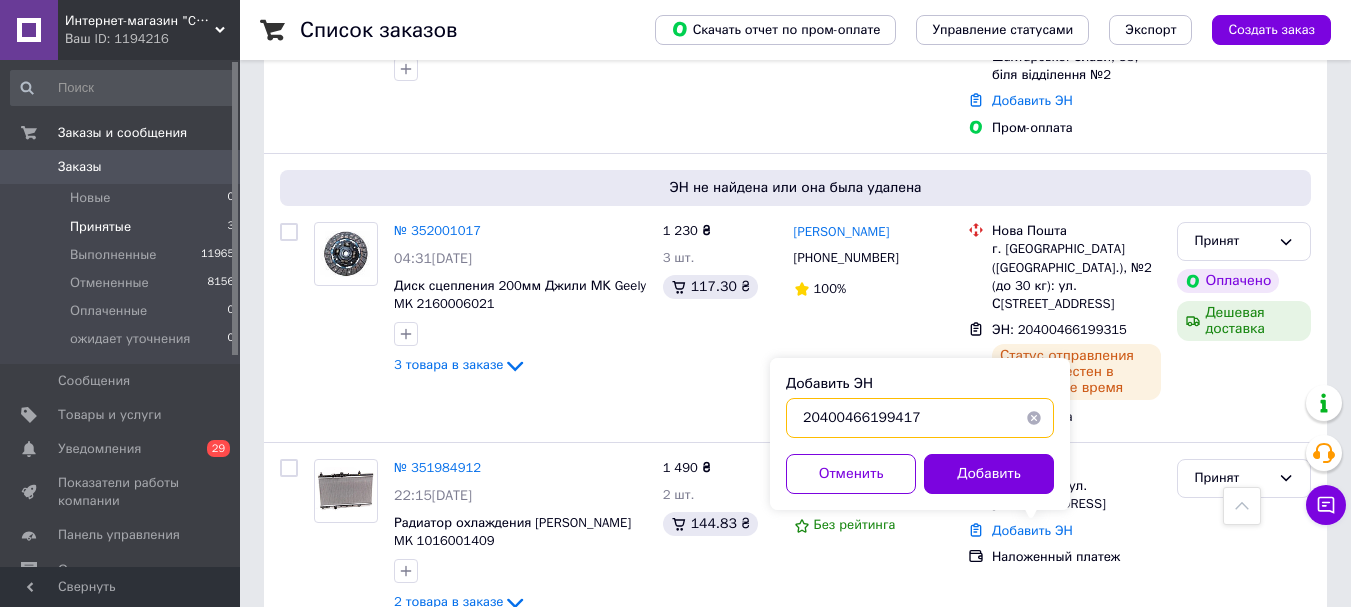 type on "20400466199417" 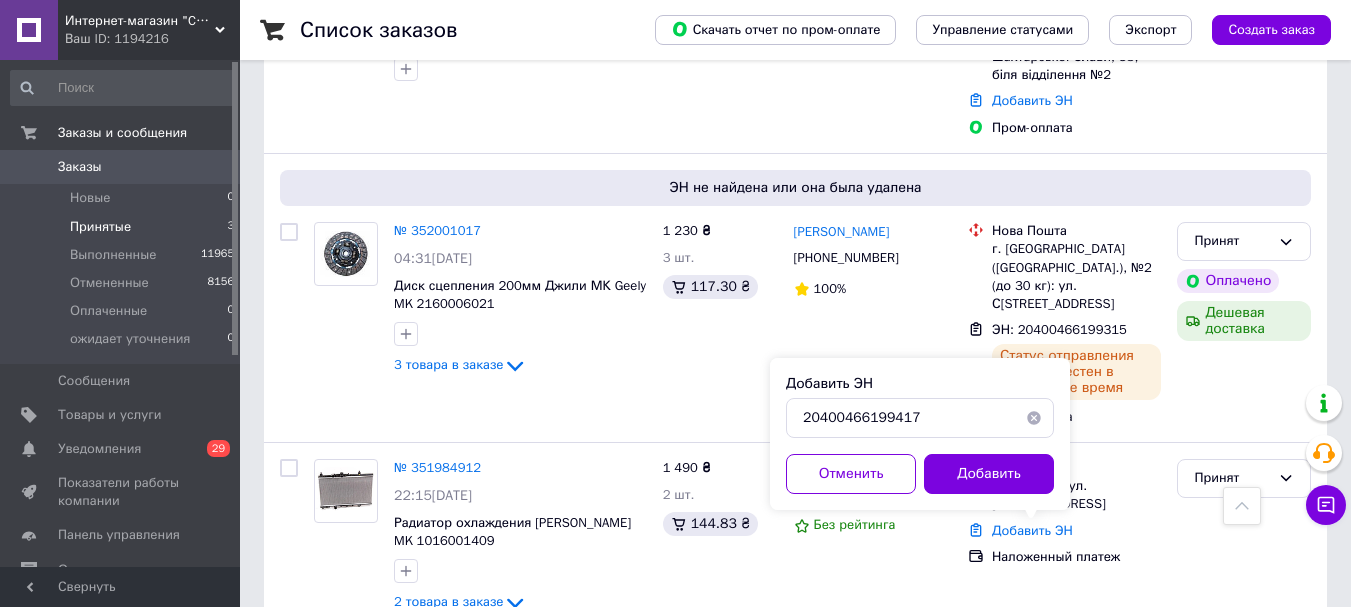 click on "Добавить ЭН 20400466199417 Отменить Добавить" at bounding box center (920, 434) 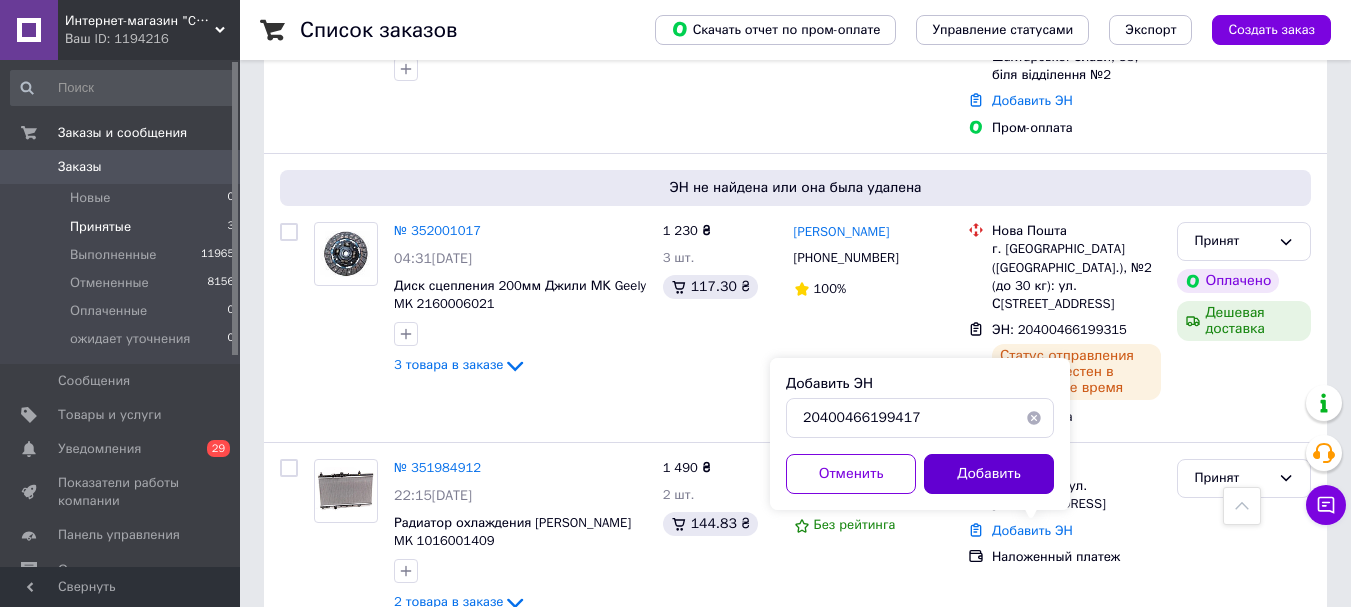 click on "Добавить" at bounding box center [989, 474] 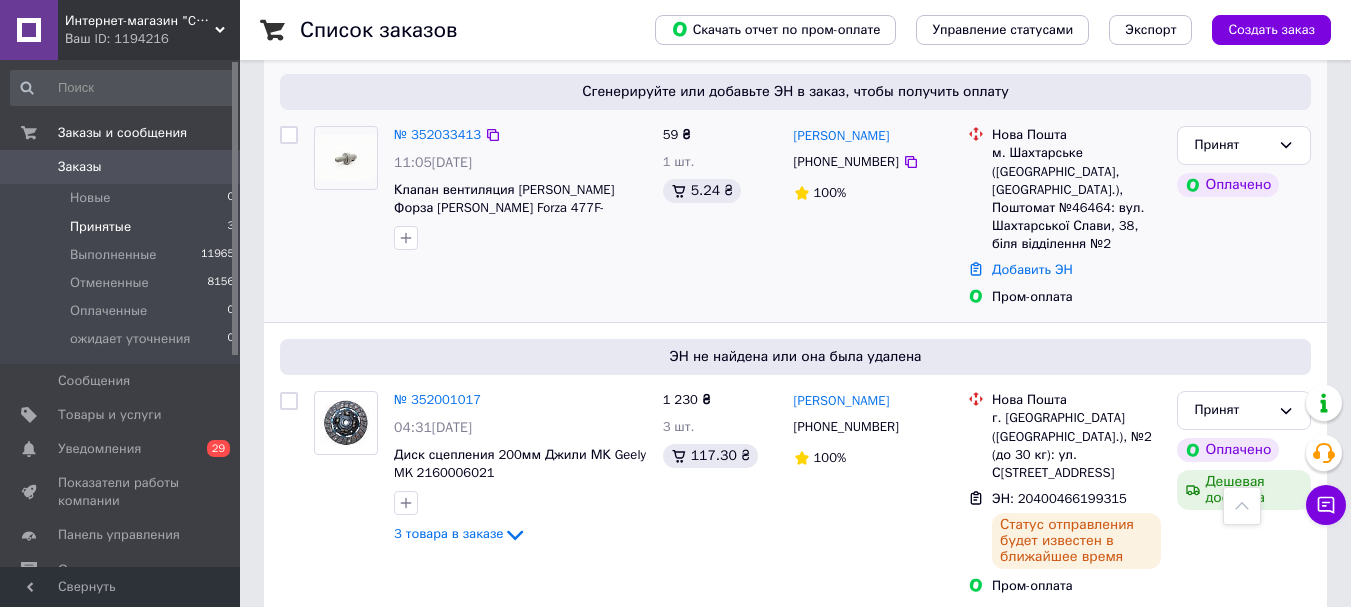 scroll, scrollTop: 57, scrollLeft: 0, axis: vertical 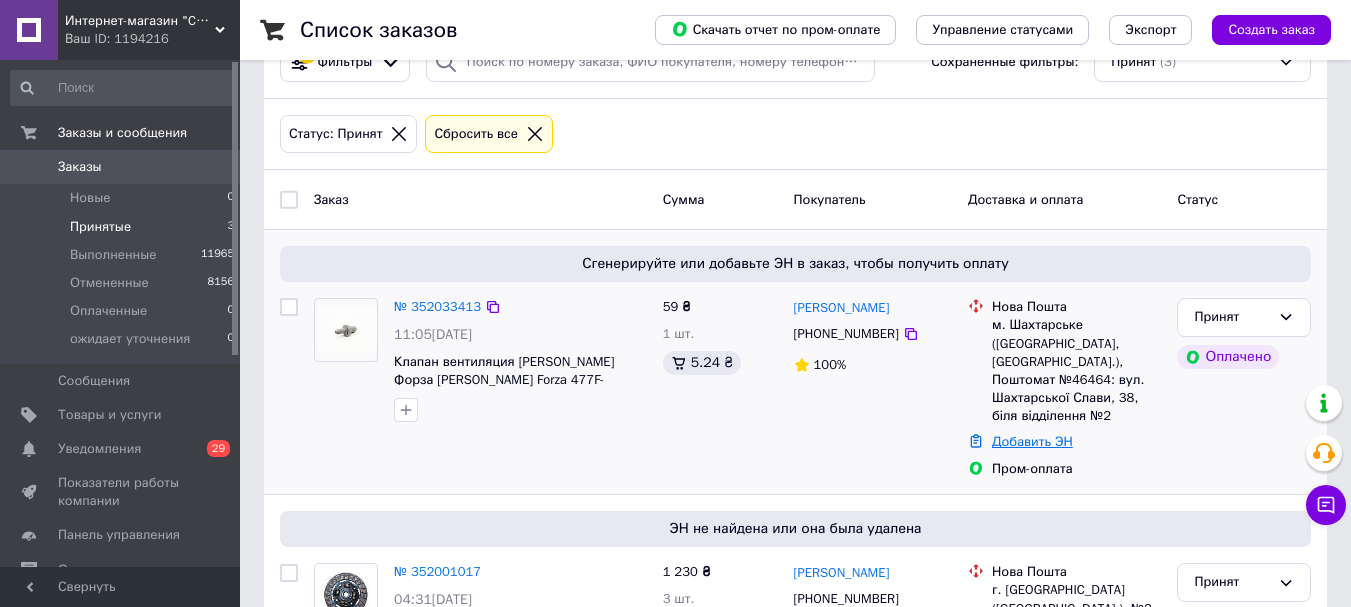 click on "Добавить ЭН" at bounding box center [1032, 441] 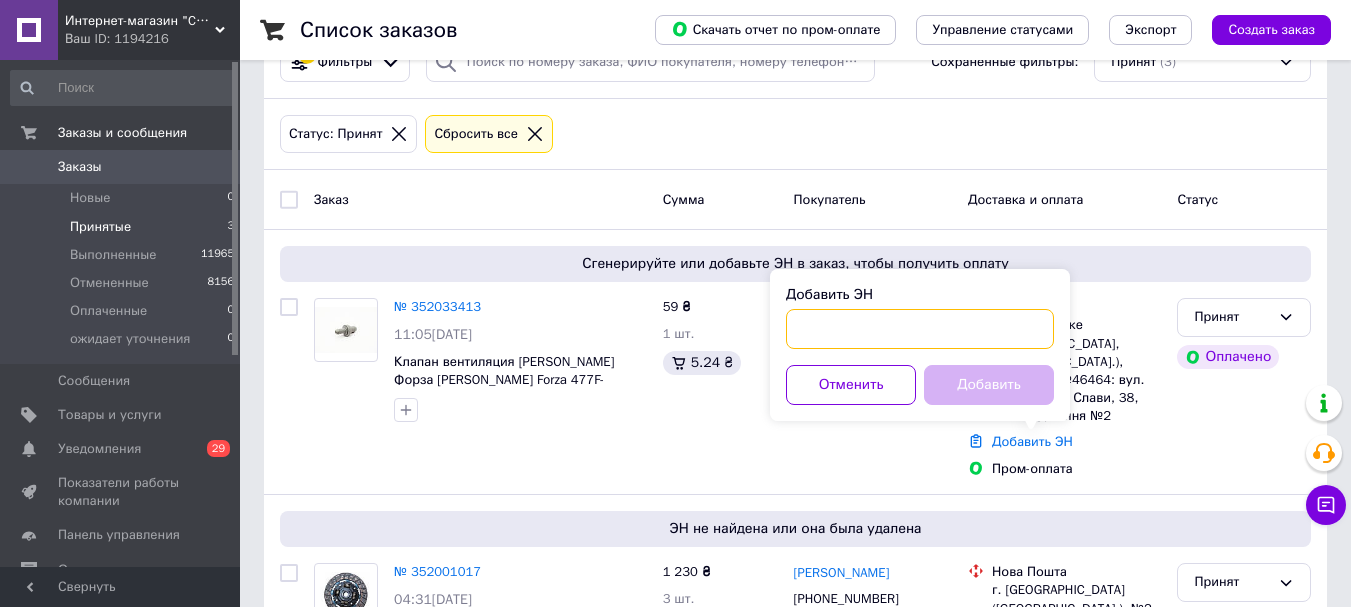 paste on "20400466207388" 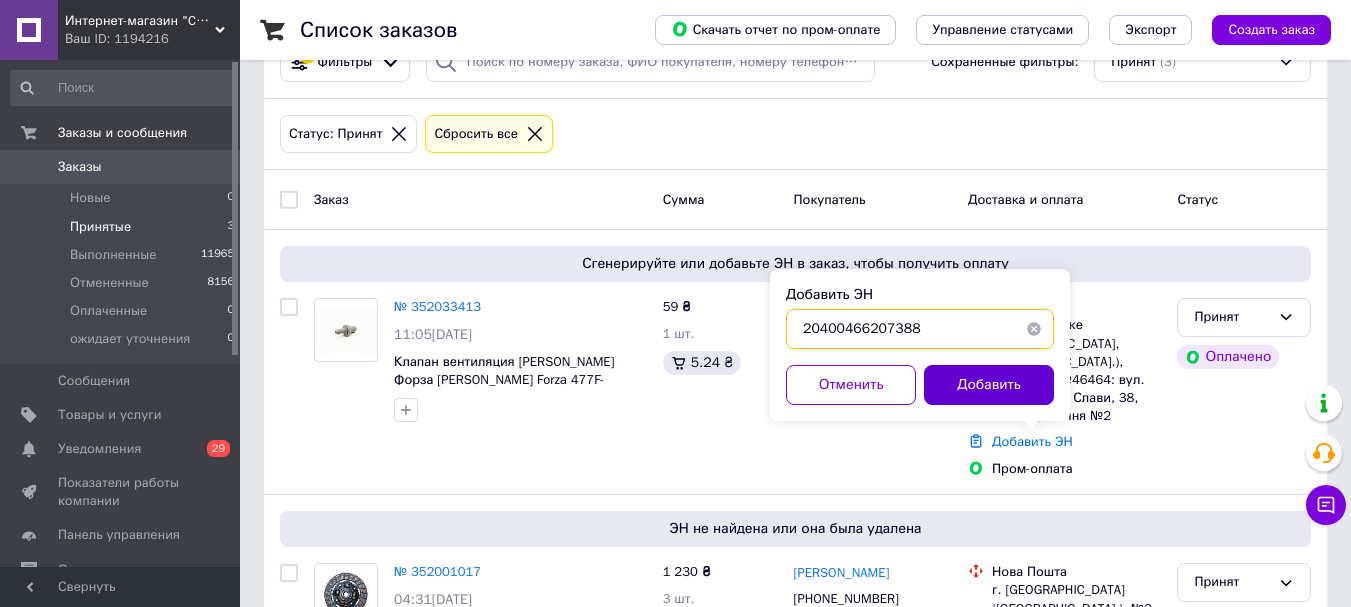 type on "20400466207388" 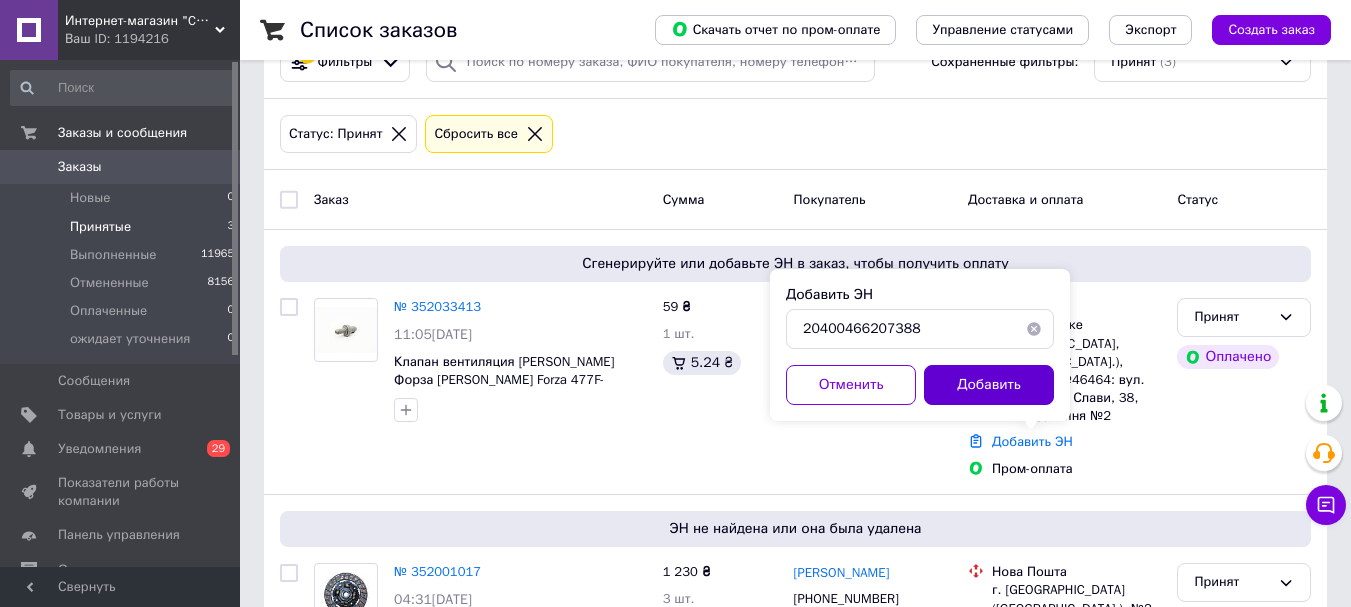 click on "Добавить" at bounding box center [989, 385] 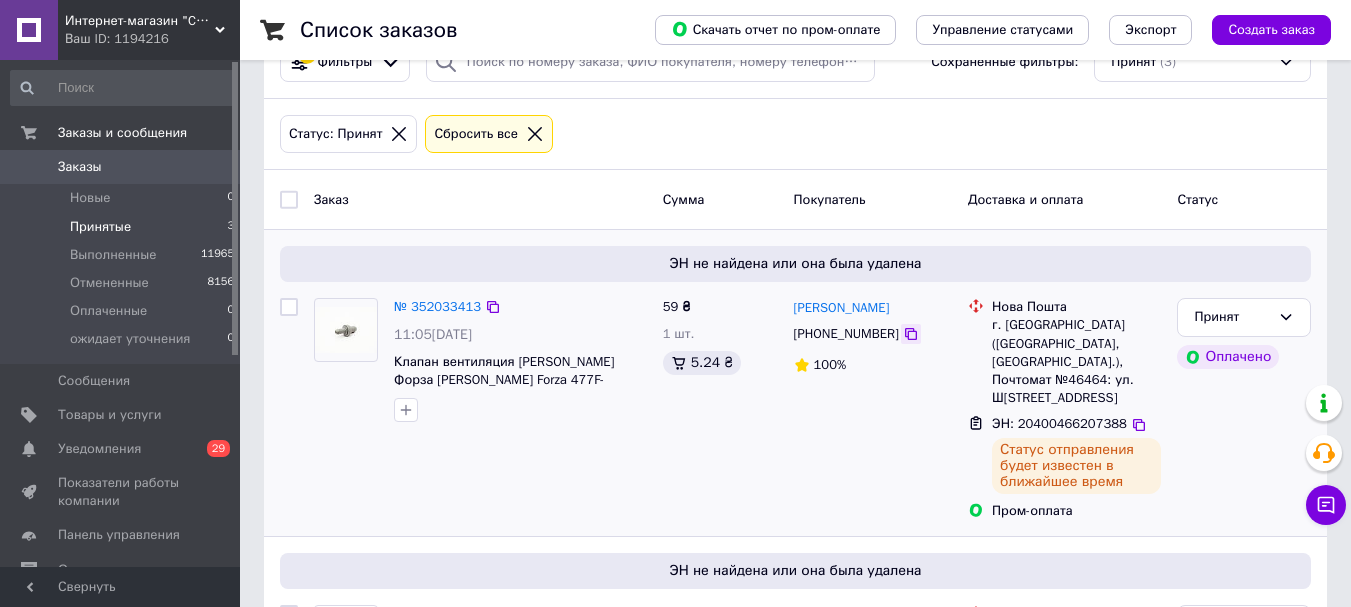 click 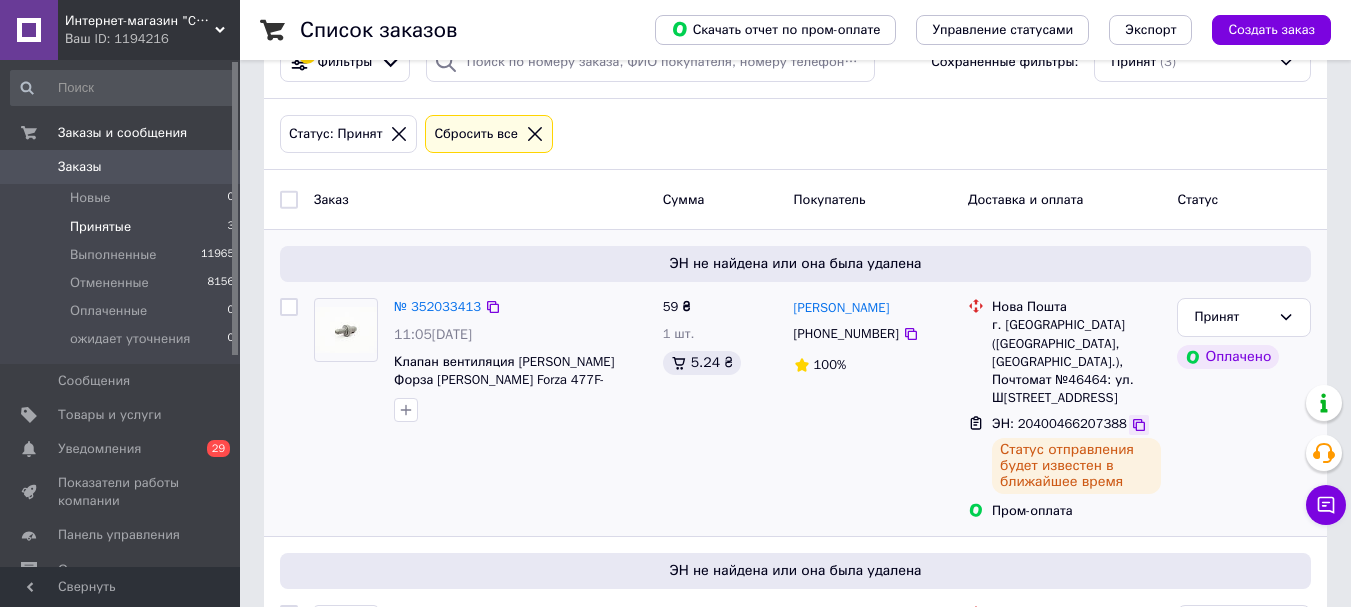 click 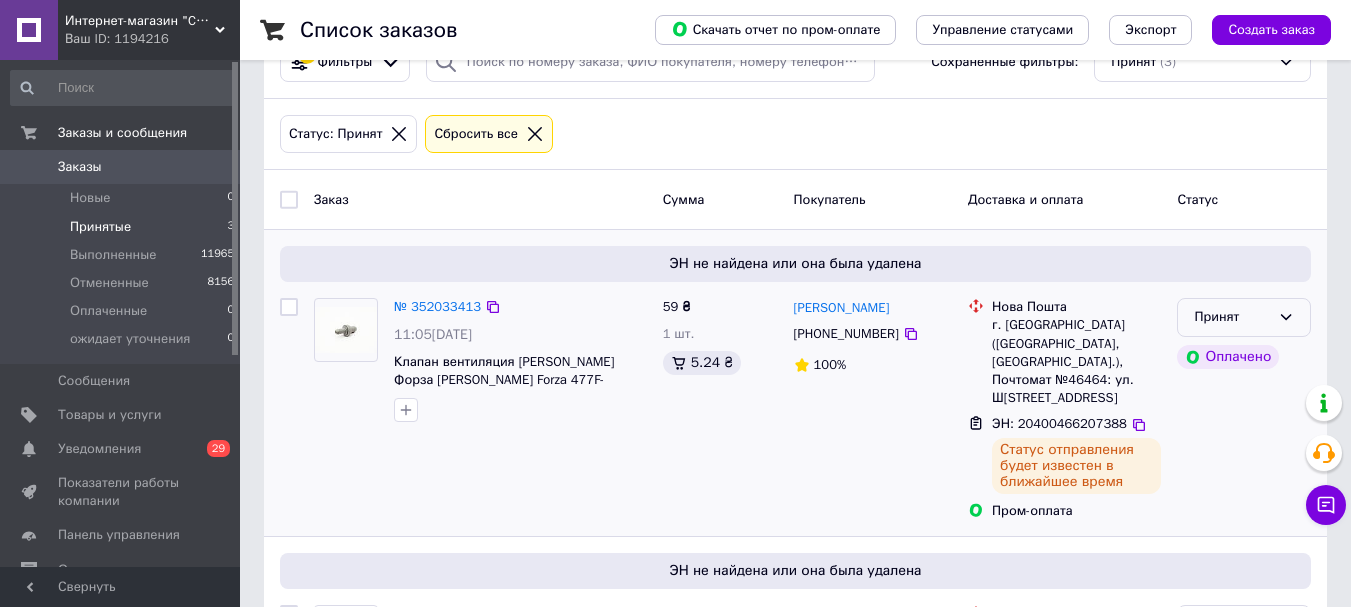 click on "Принят" at bounding box center [1232, 317] 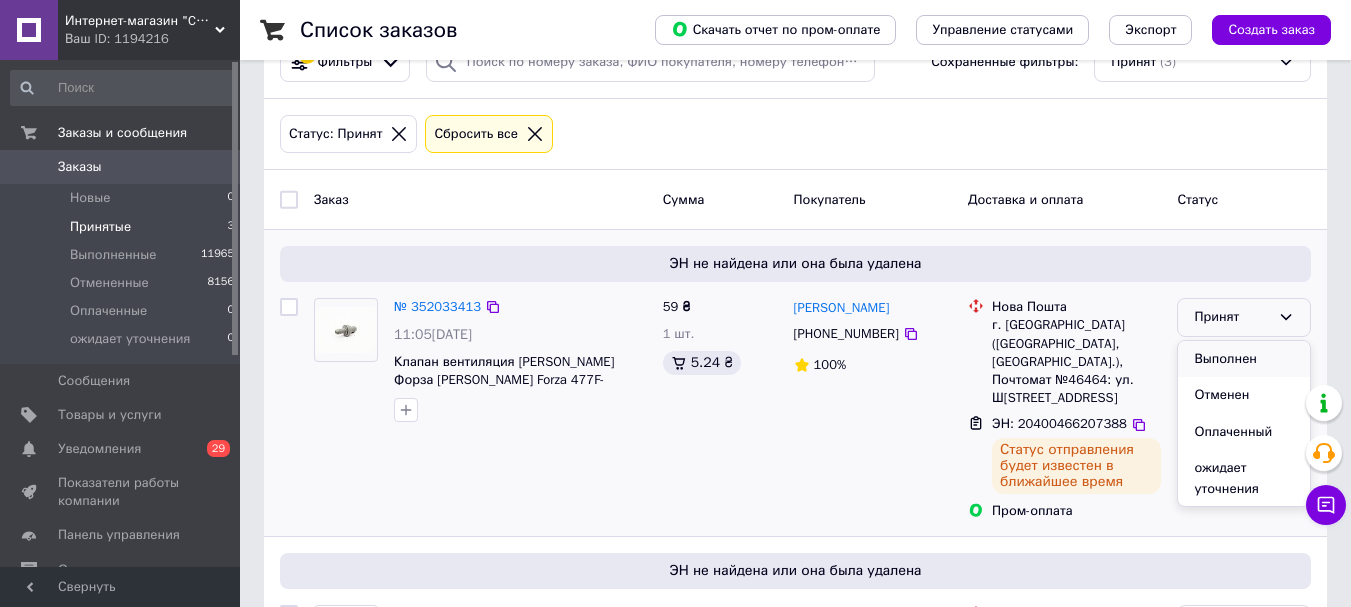 click on "Выполнен" at bounding box center (1244, 359) 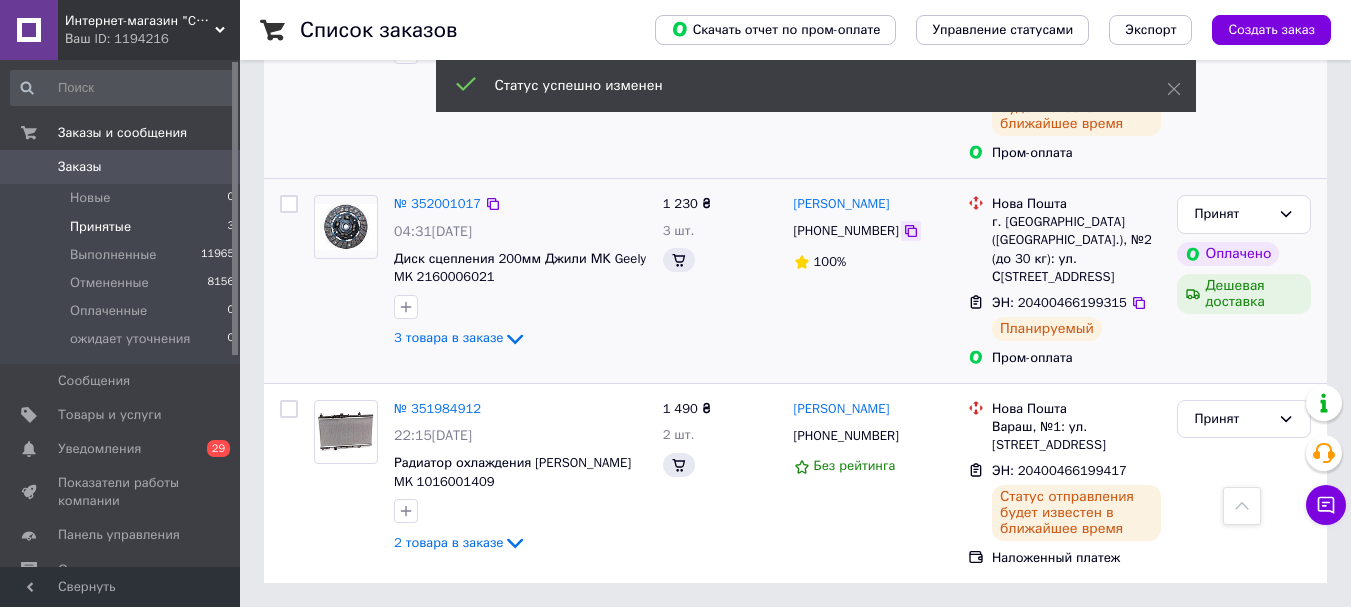 scroll, scrollTop: 457, scrollLeft: 0, axis: vertical 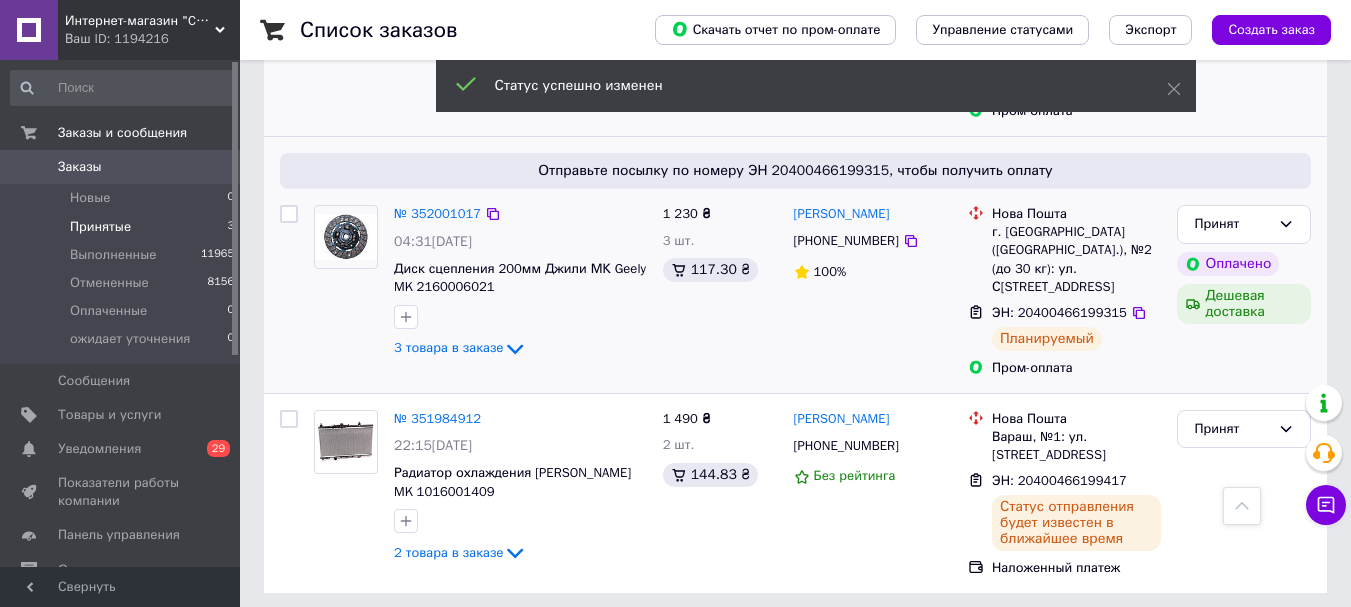 drag, startPoint x: 900, startPoint y: 265, endPoint x: 839, endPoint y: 293, distance: 67.11929 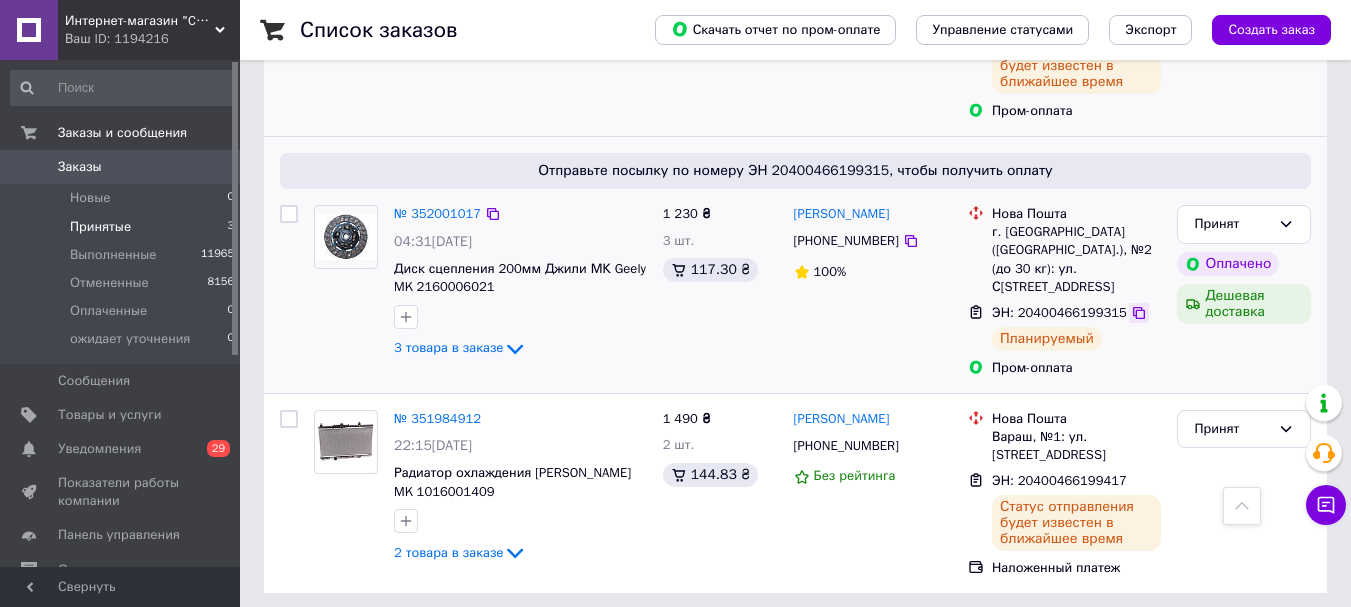click 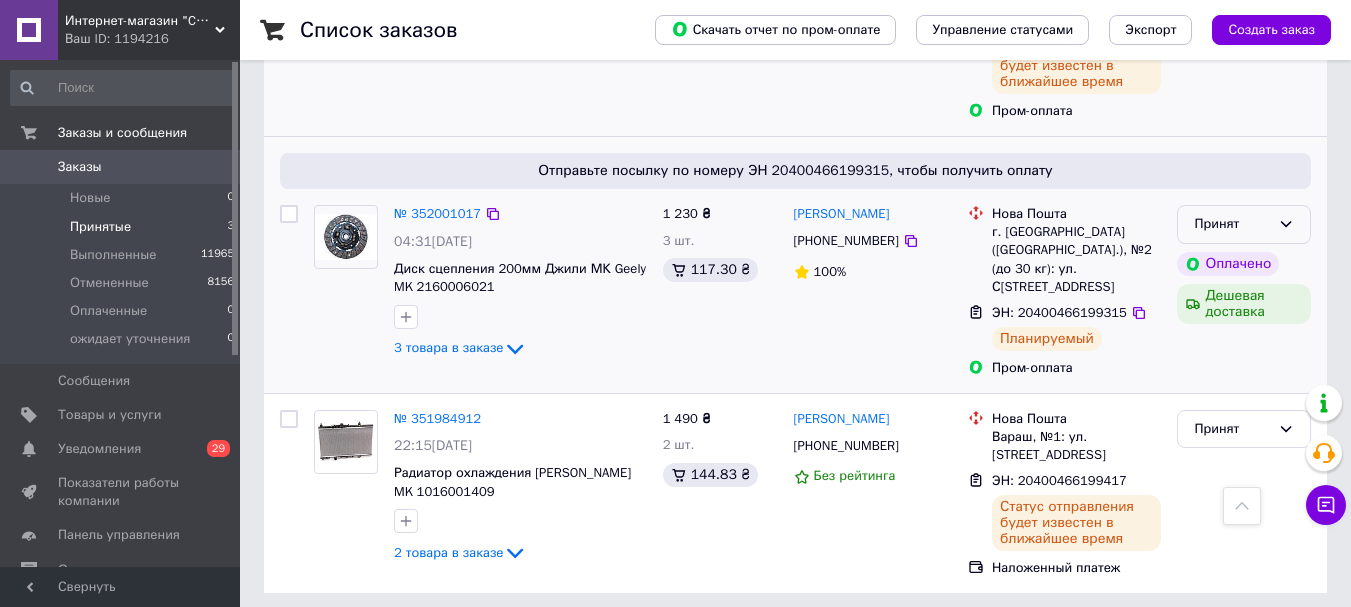 click 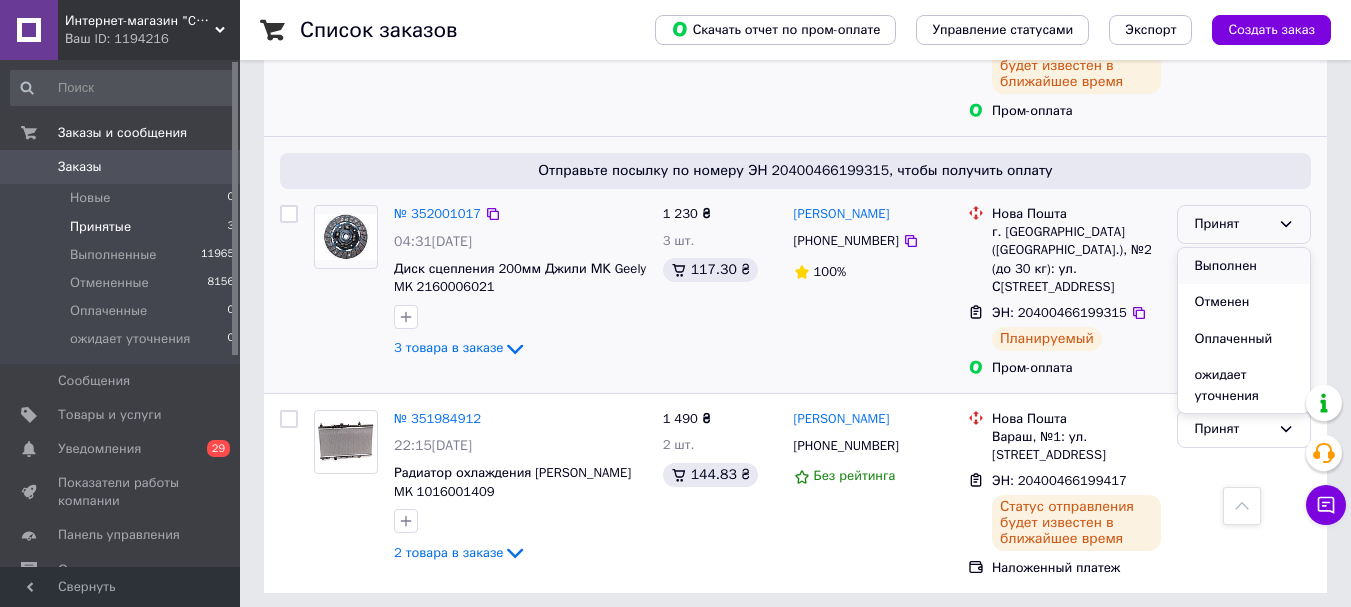click on "Выполнен" at bounding box center (1244, 266) 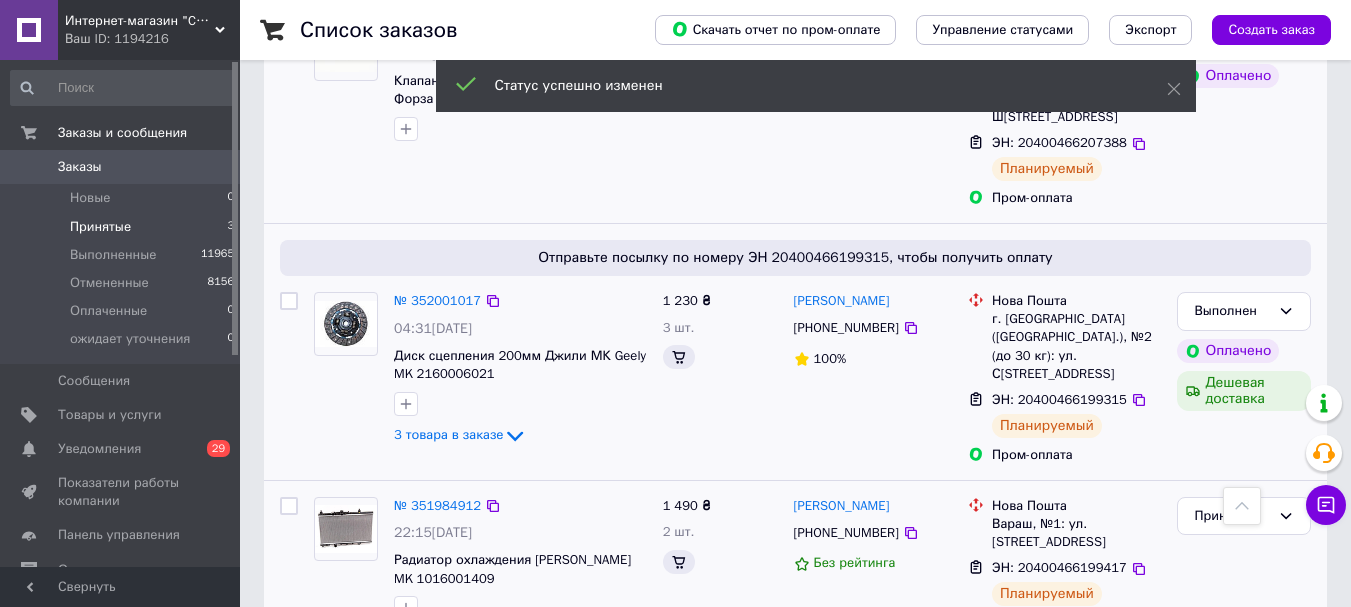 scroll, scrollTop: 442, scrollLeft: 0, axis: vertical 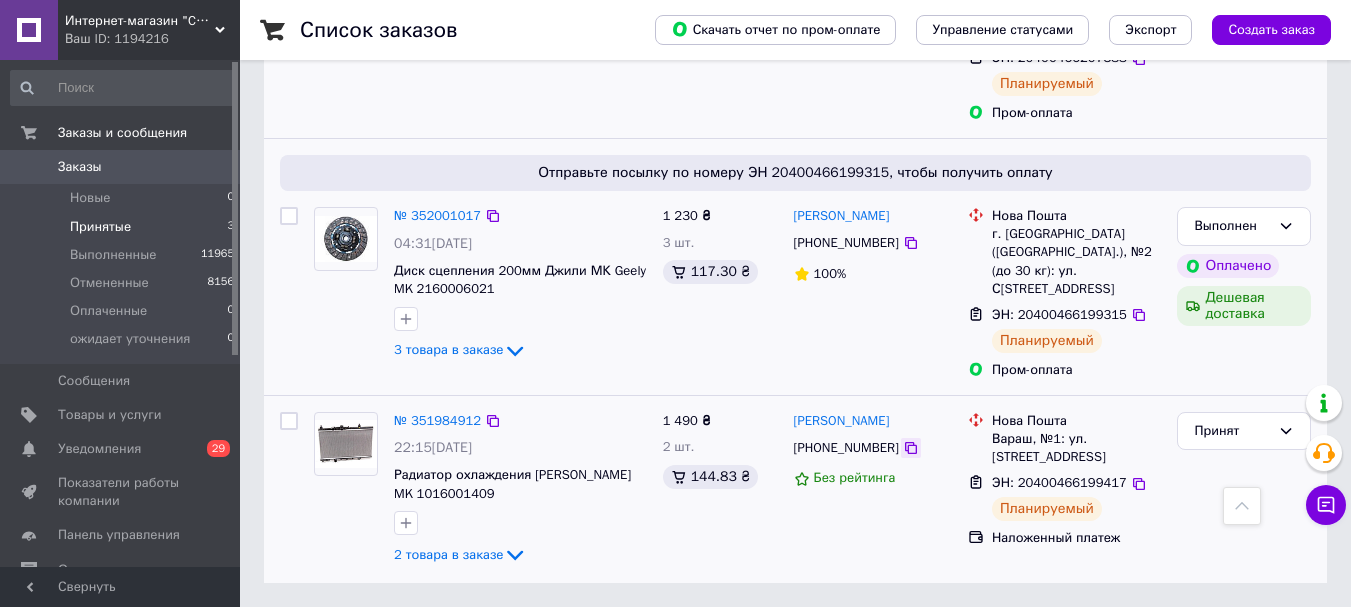 click 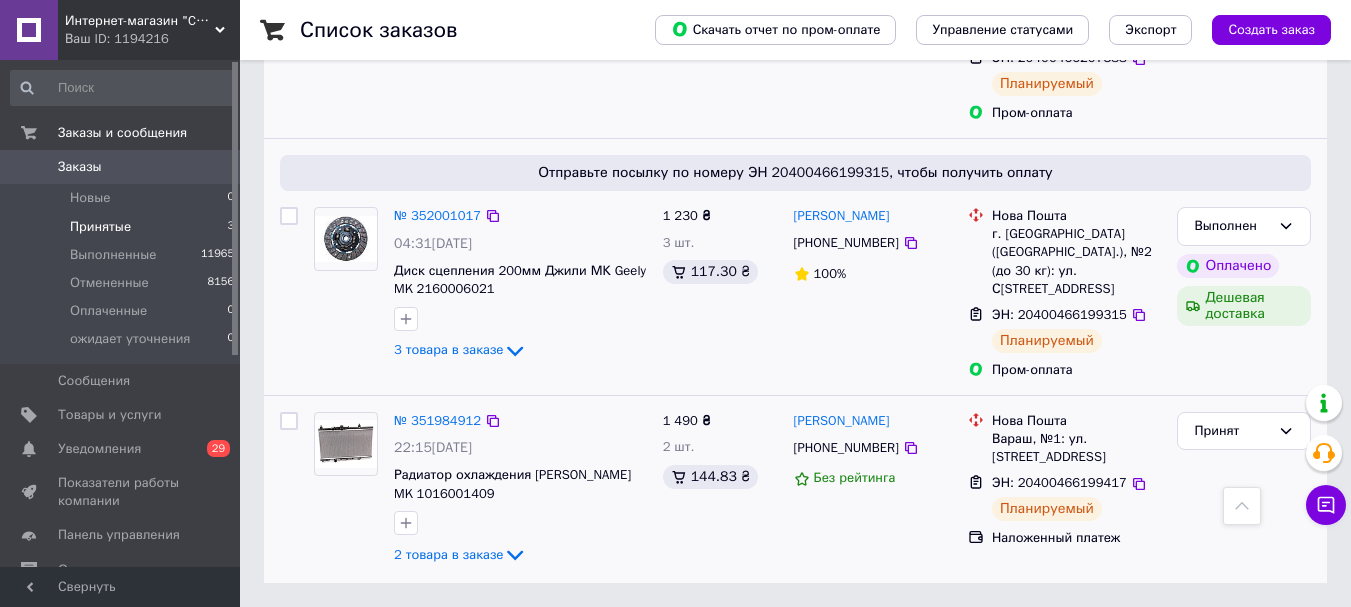 drag, startPoint x: 1125, startPoint y: 484, endPoint x: 570, endPoint y: 567, distance: 561.172 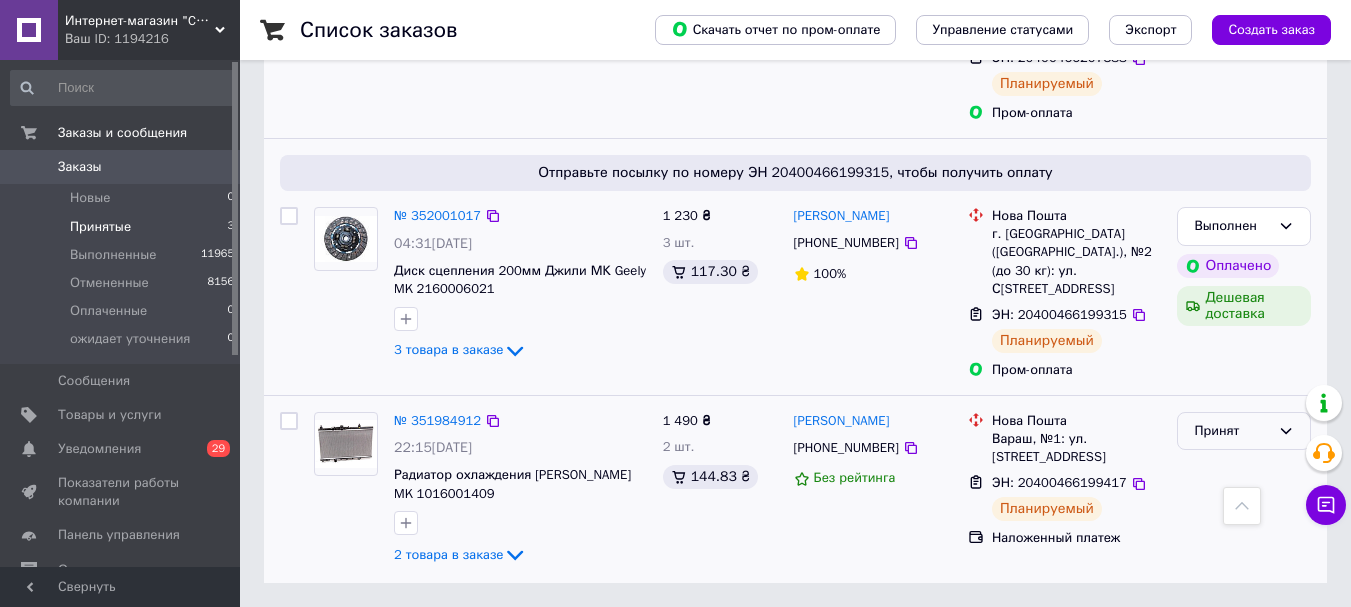 click on "Принят" at bounding box center (1244, 431) 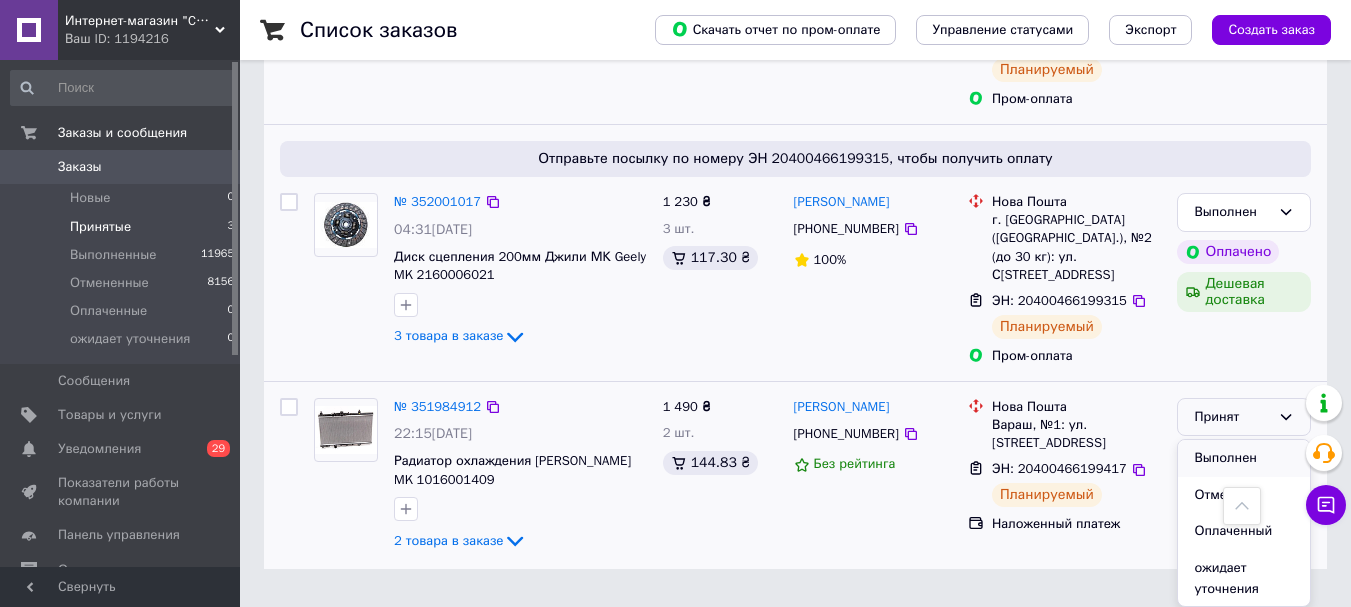 click on "Выполнен" at bounding box center [1244, 458] 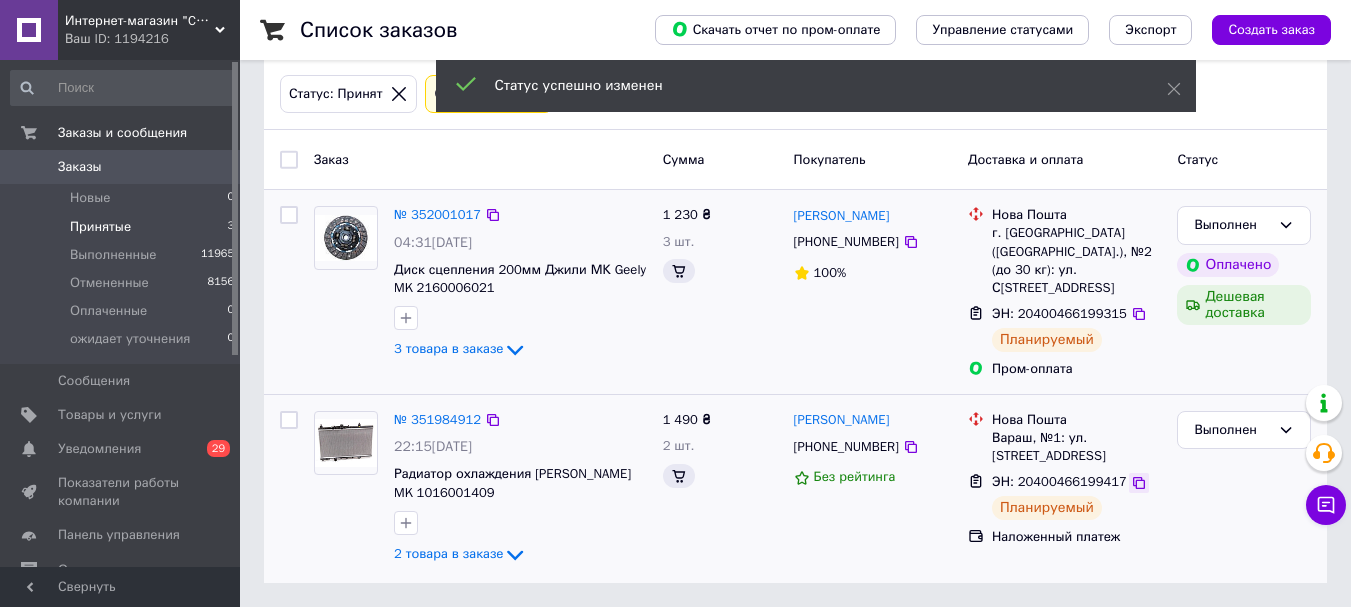scroll, scrollTop: 149, scrollLeft: 0, axis: vertical 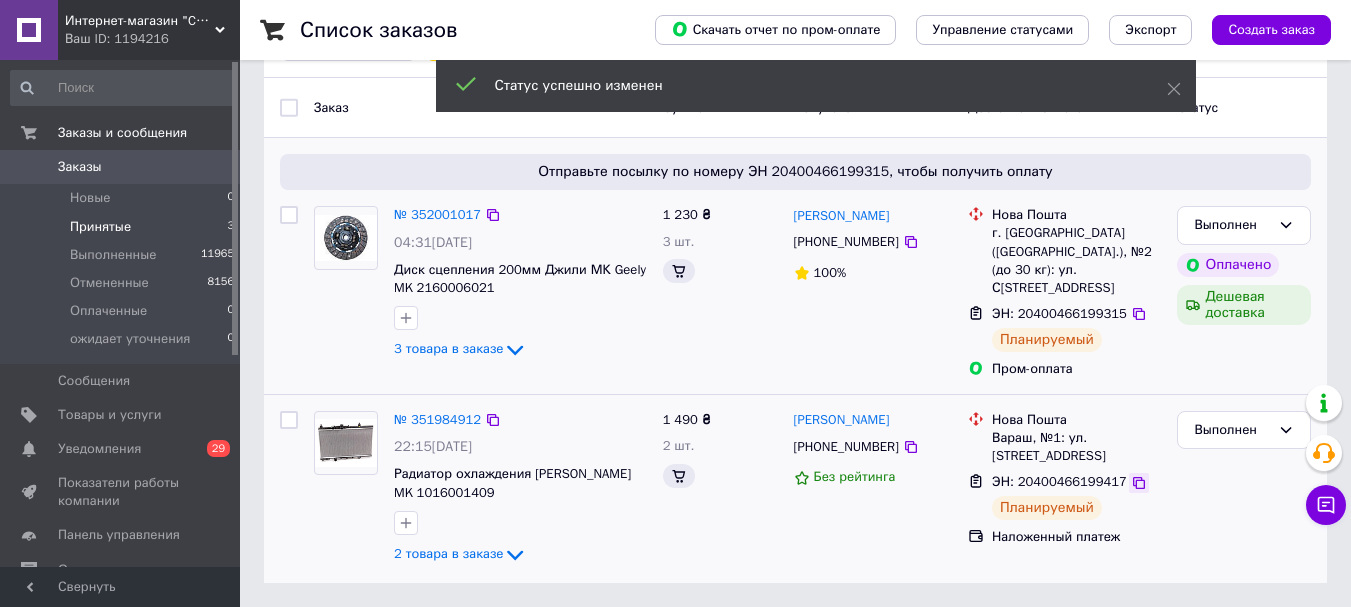 click 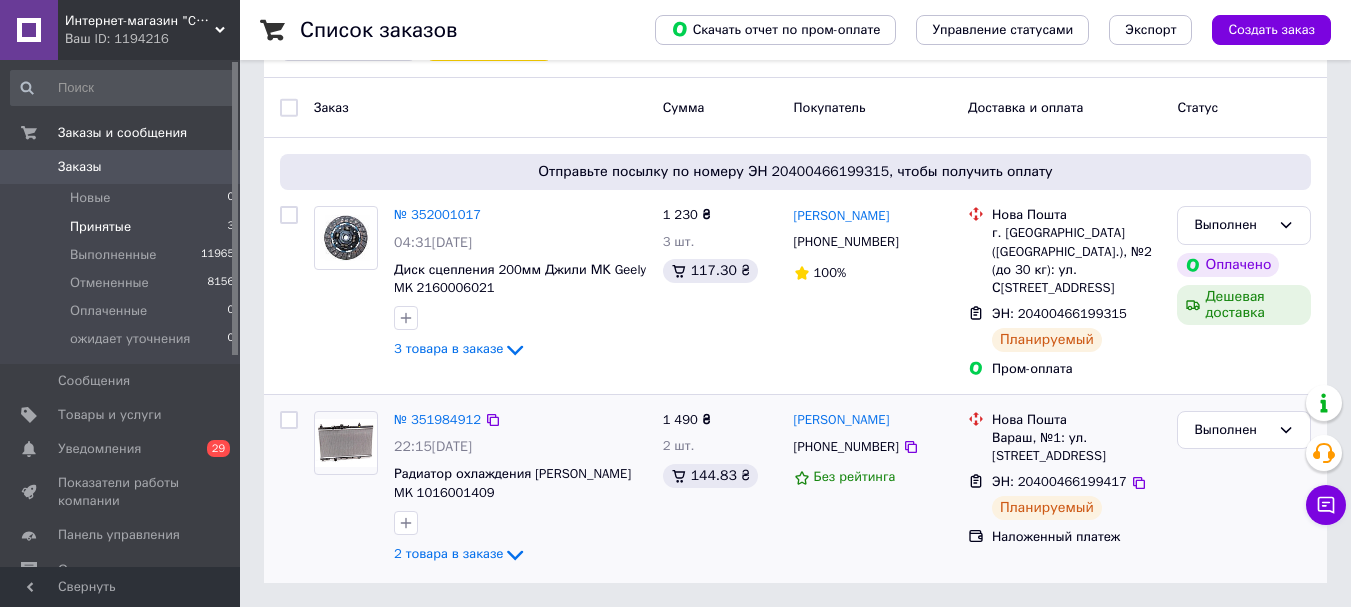 drag, startPoint x: 1124, startPoint y: 316, endPoint x: 575, endPoint y: 457, distance: 566.81744 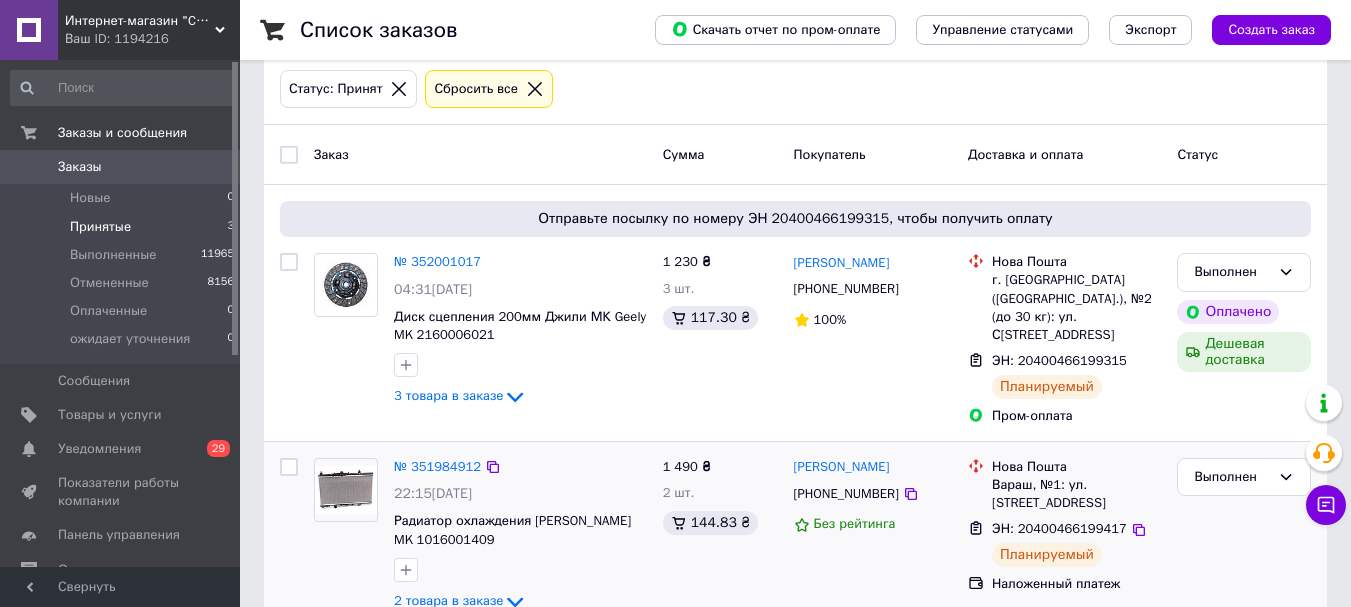 scroll, scrollTop: 149, scrollLeft: 0, axis: vertical 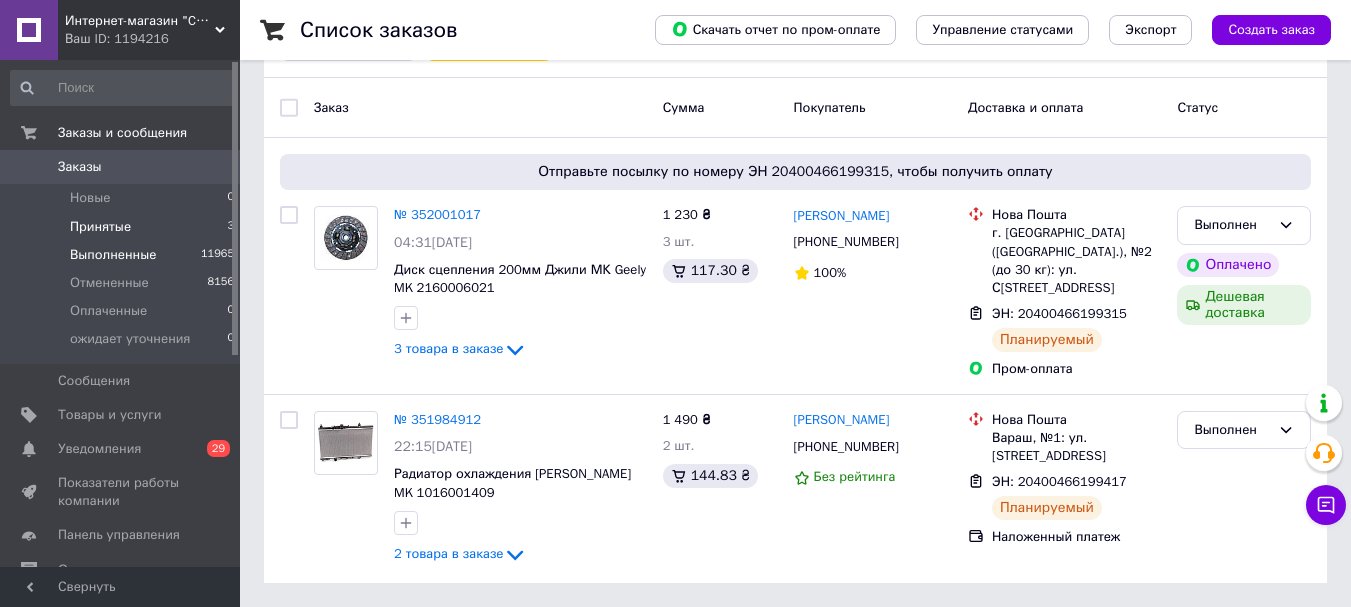 click on "Выполненные 11965" at bounding box center [123, 255] 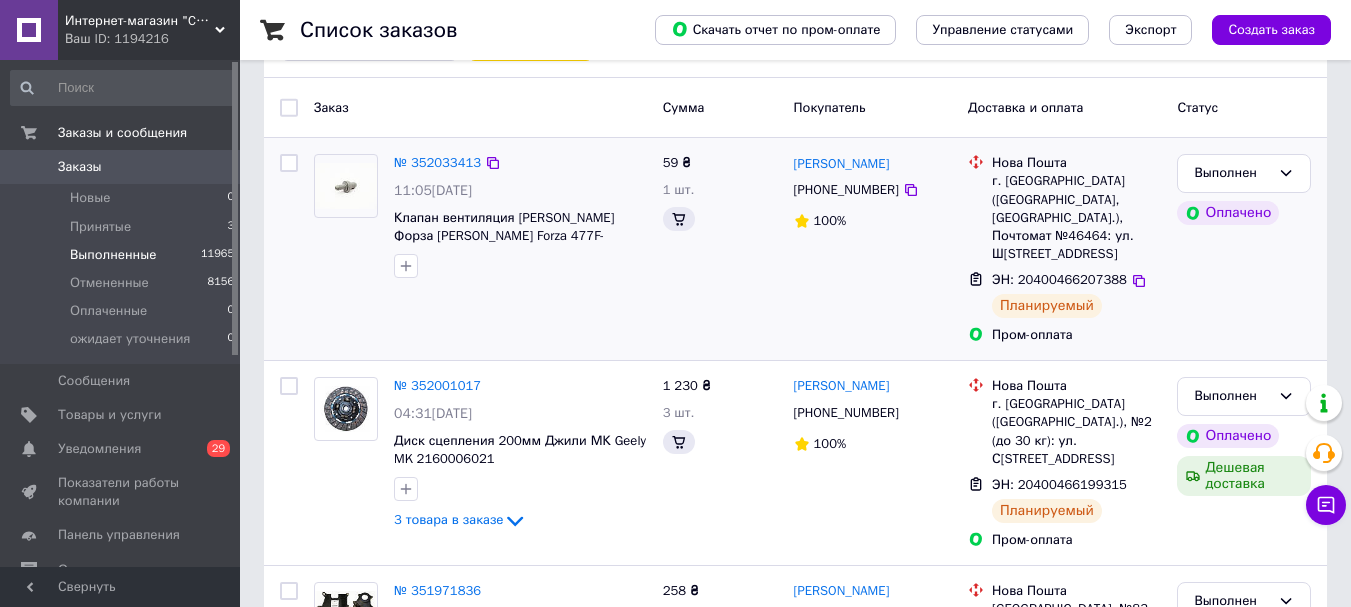 click on "г. [GEOGRAPHIC_DATA] ([GEOGRAPHIC_DATA], [GEOGRAPHIC_DATA].), Почтомат №46464: ул. Ш[STREET_ADDRESS]" at bounding box center (1076, 217) 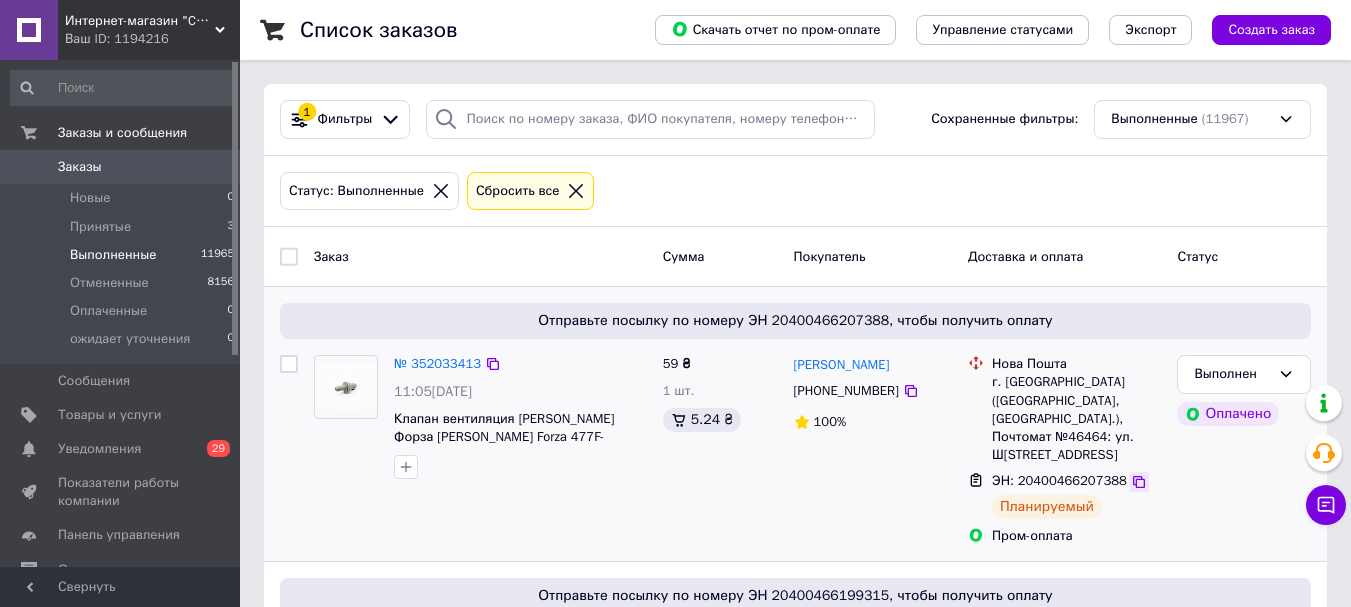 click 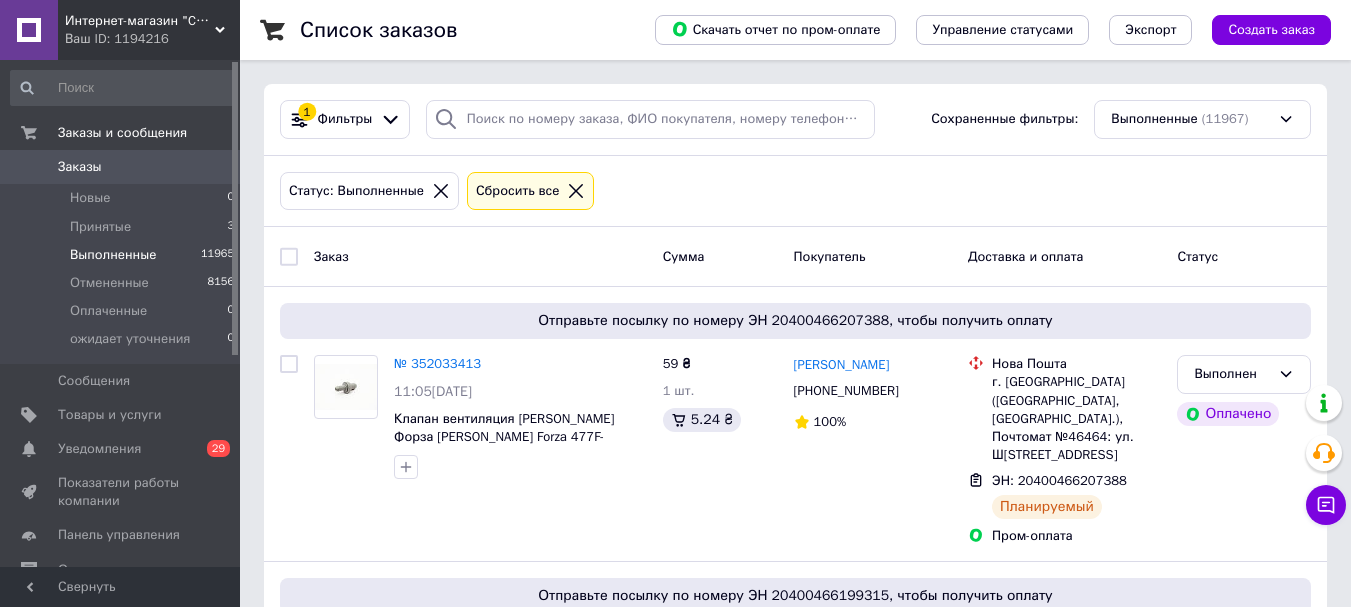 click on "Выполненные" at bounding box center (113, 255) 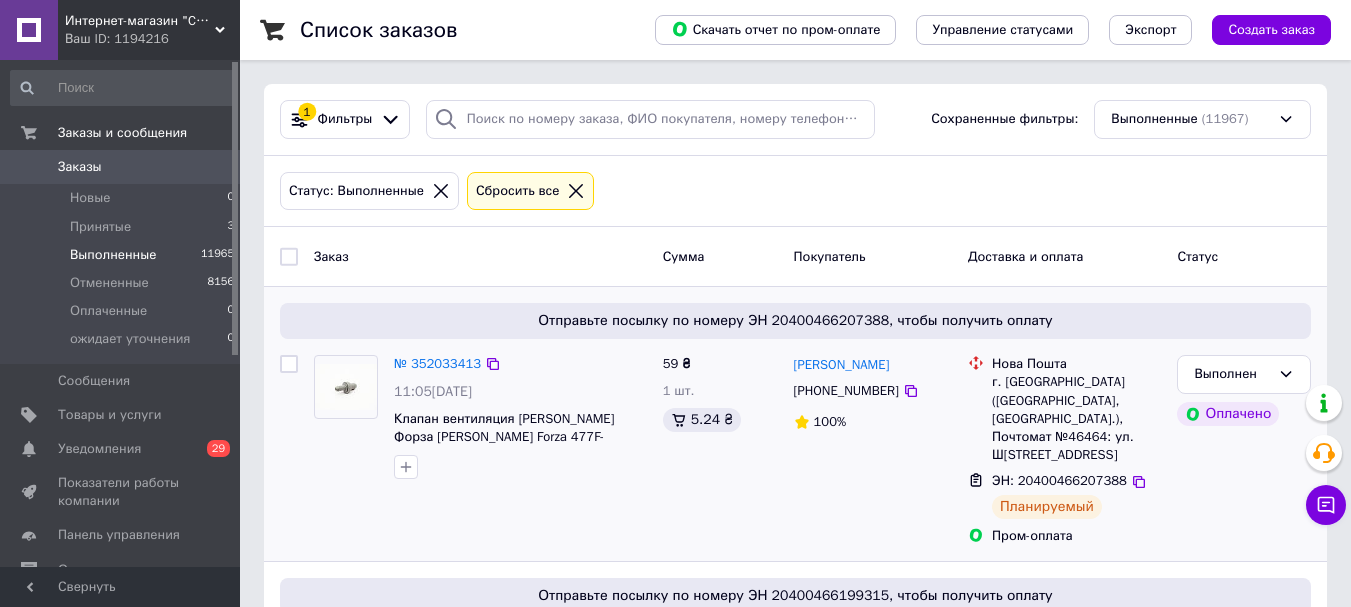 scroll, scrollTop: 400, scrollLeft: 0, axis: vertical 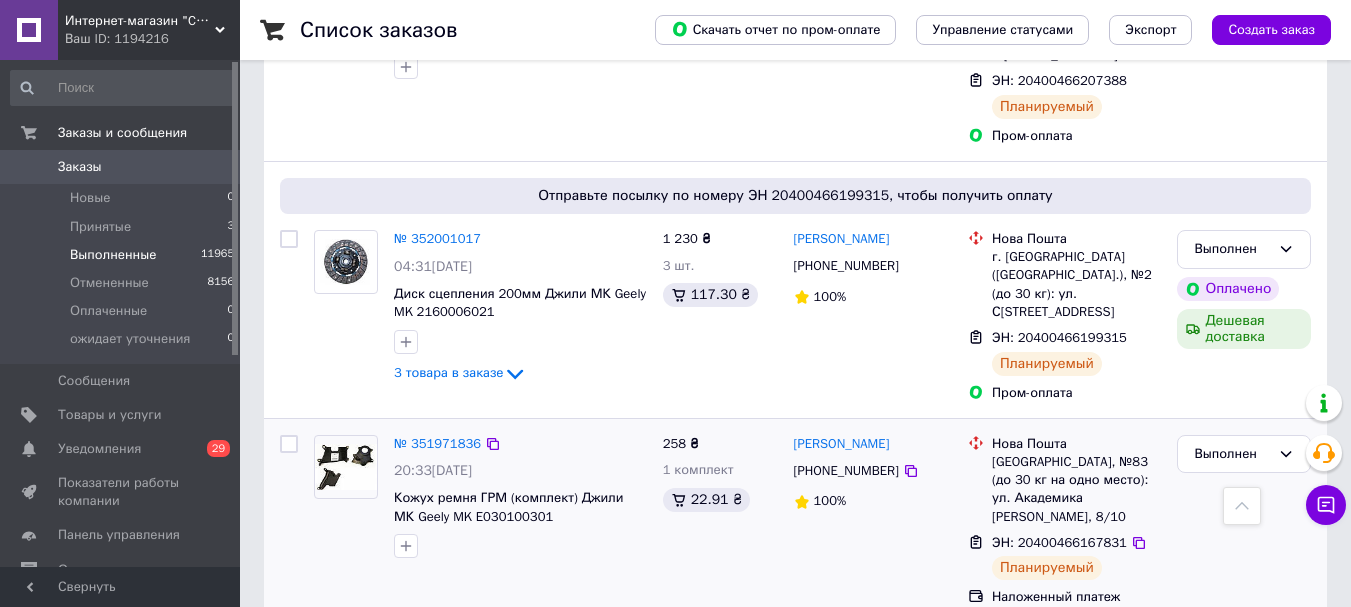 click 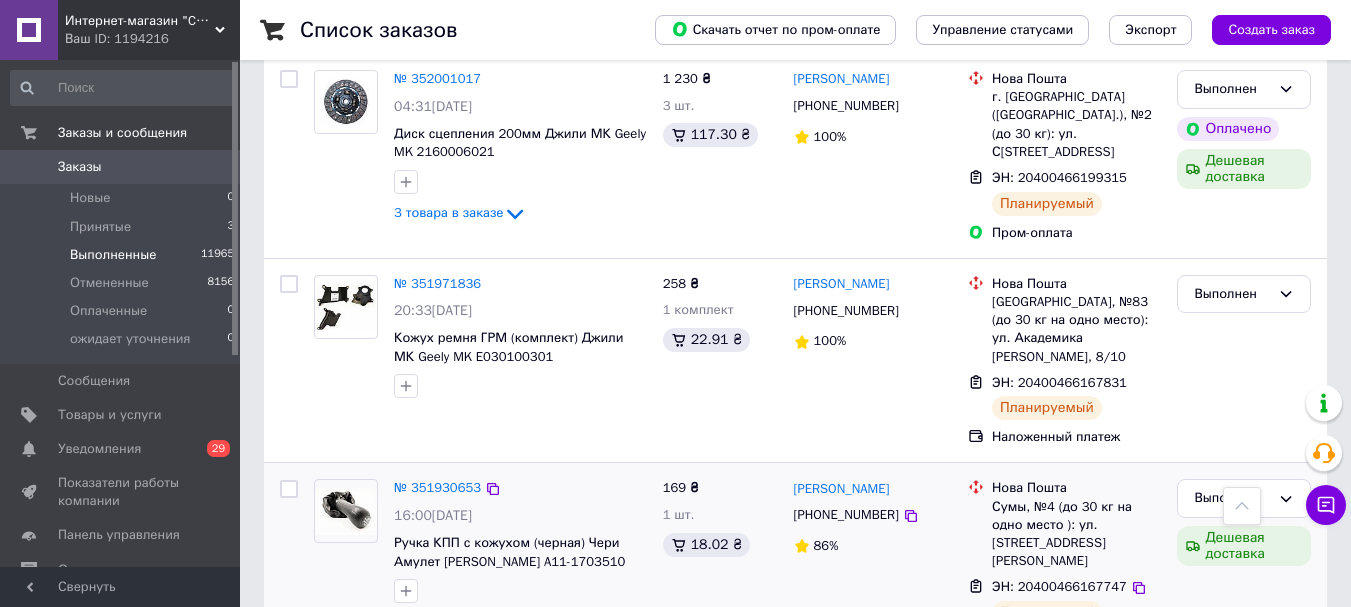 scroll, scrollTop: 600, scrollLeft: 0, axis: vertical 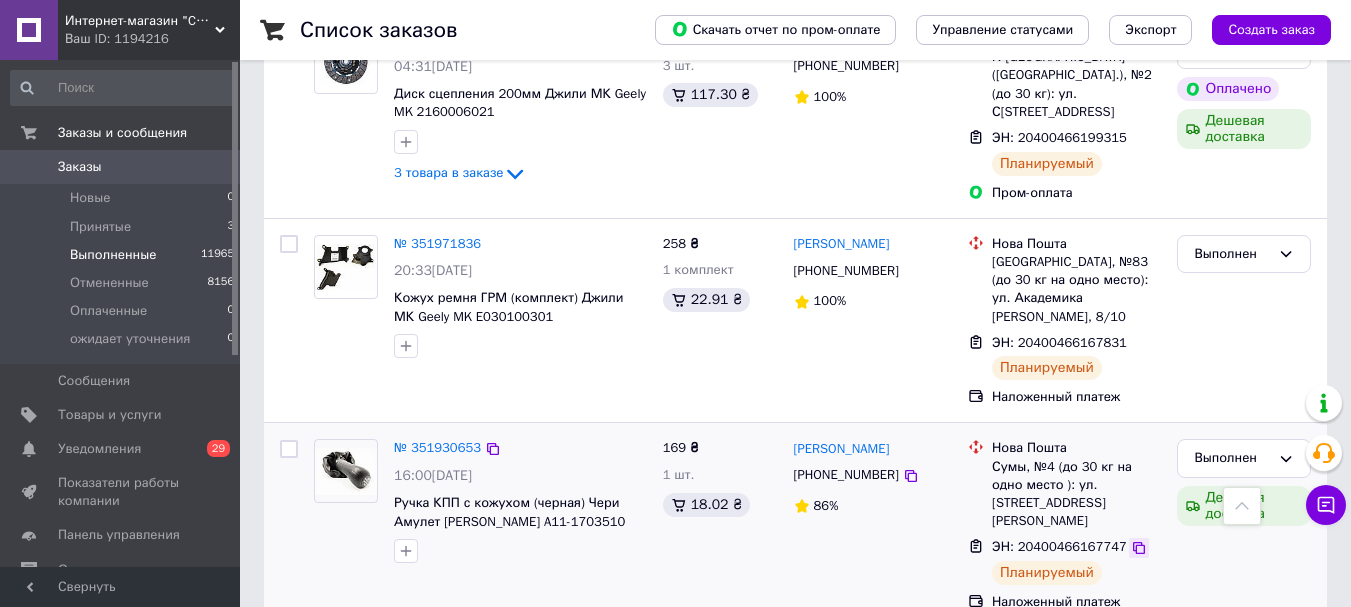 click 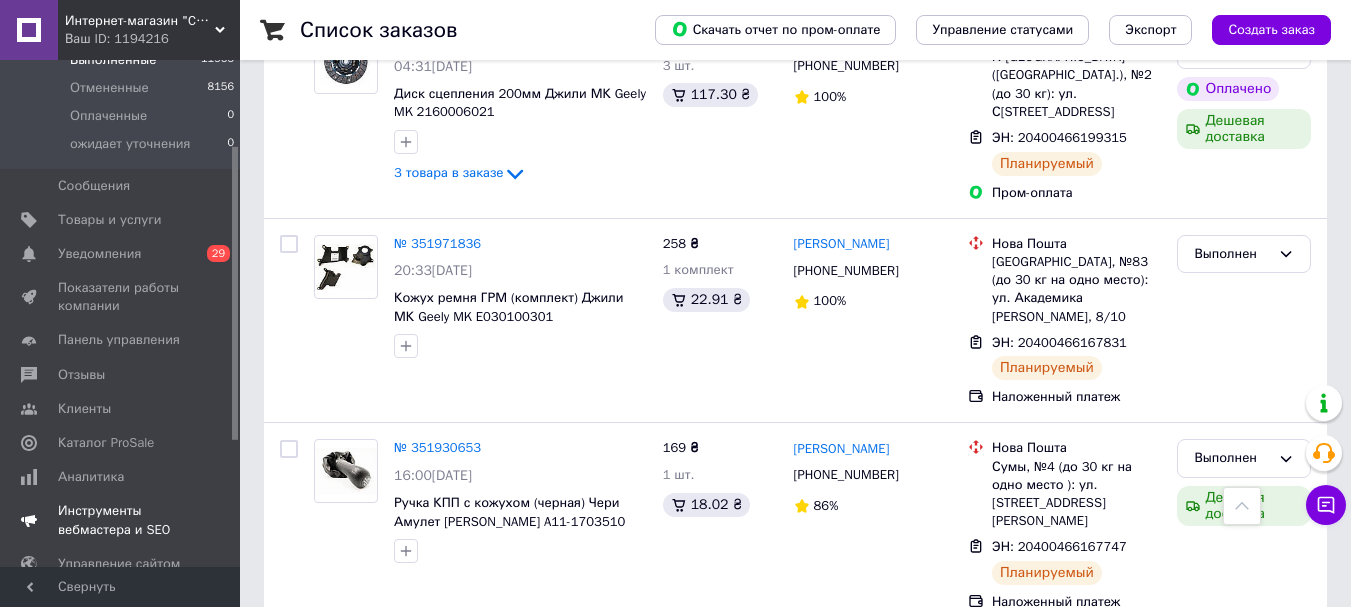 scroll, scrollTop: 200, scrollLeft: 0, axis: vertical 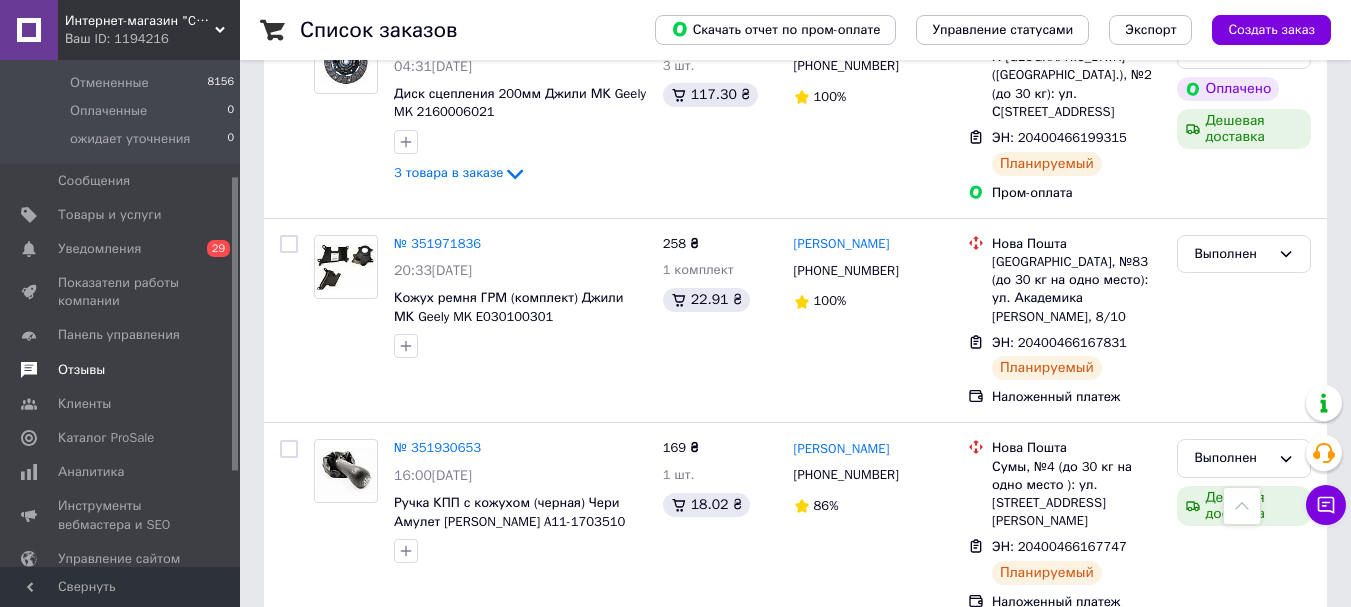 click on "Отзывы" at bounding box center (81, 370) 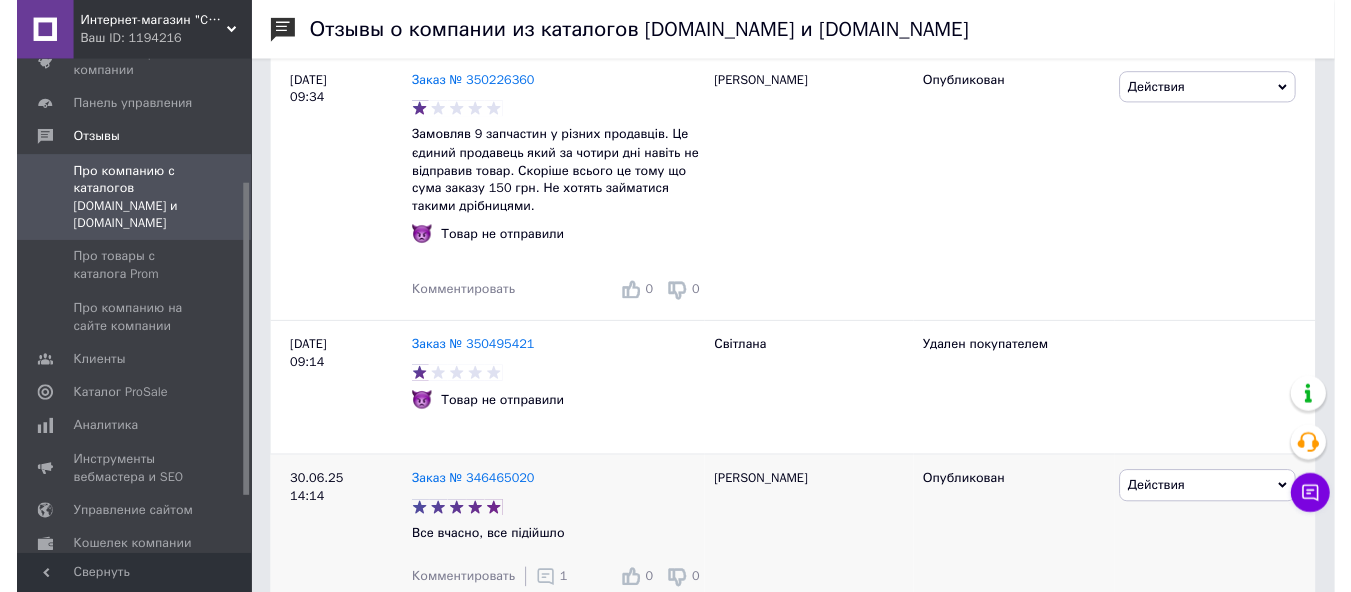 scroll, scrollTop: 1800, scrollLeft: 0, axis: vertical 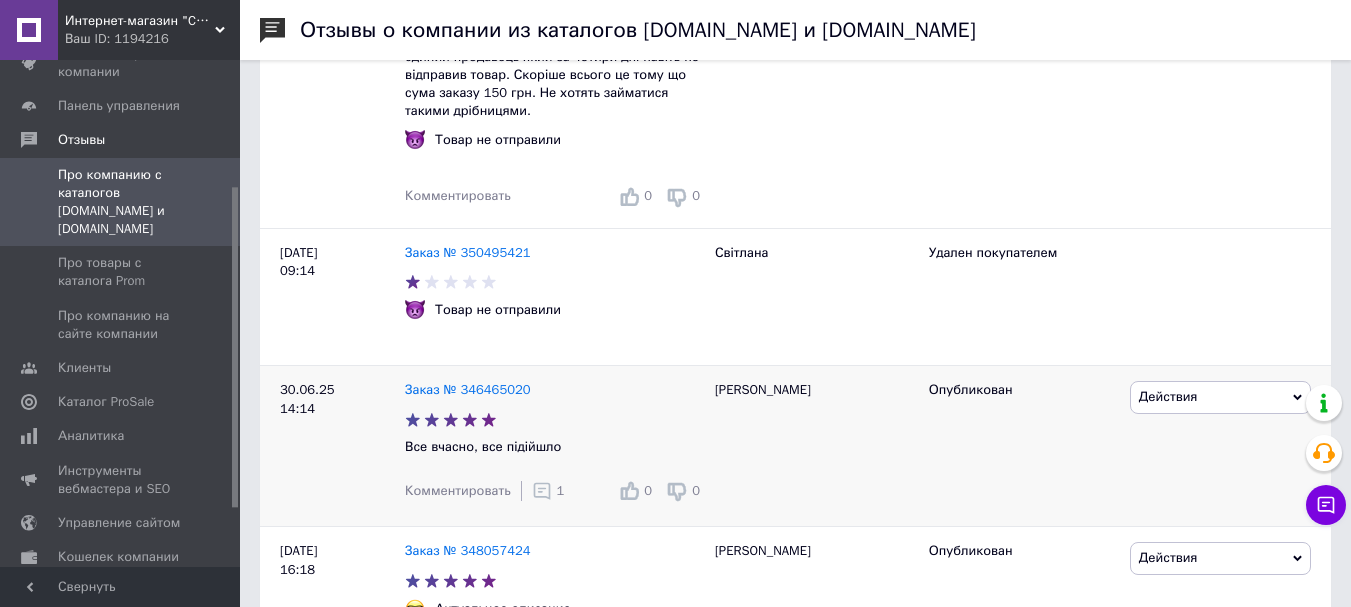 click on "1" at bounding box center [548, 491] 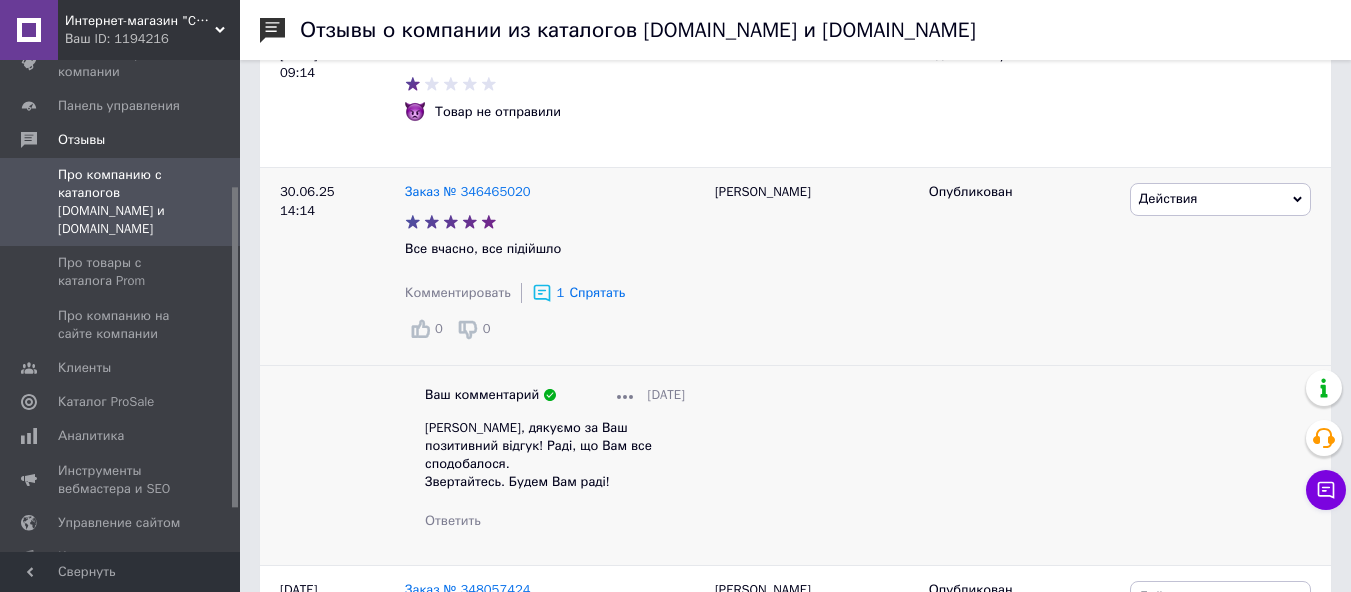 scroll, scrollTop: 2000, scrollLeft: 0, axis: vertical 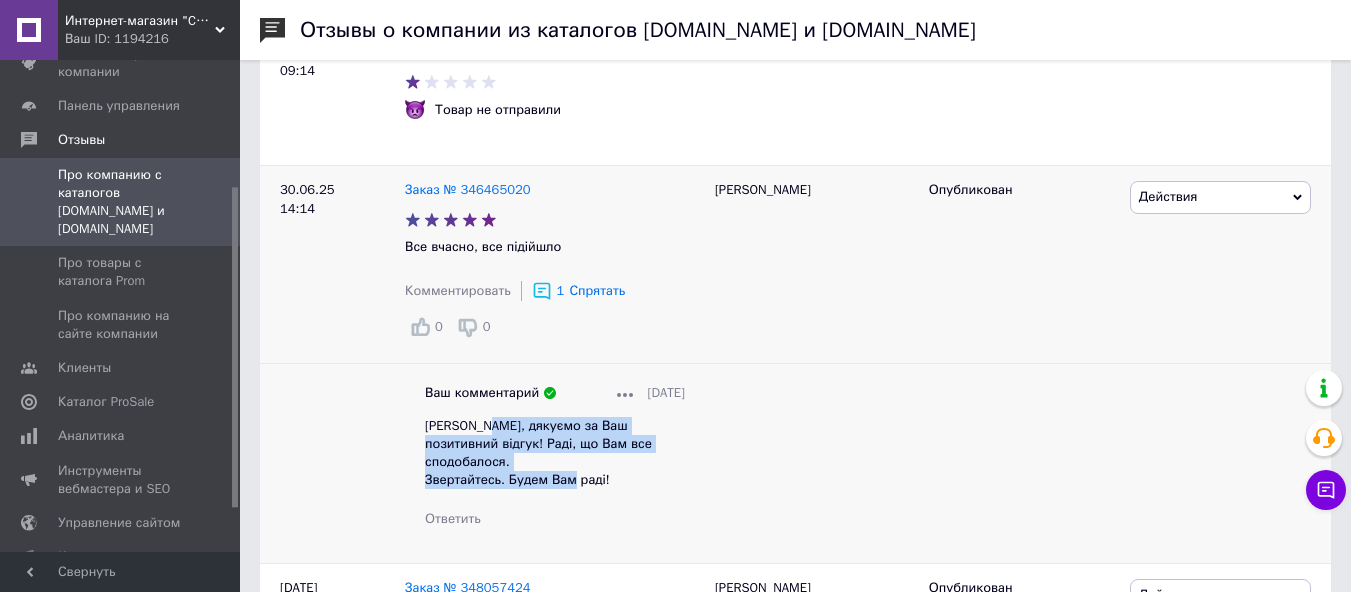 drag, startPoint x: 608, startPoint y: 479, endPoint x: 479, endPoint y: 448, distance: 132.67253 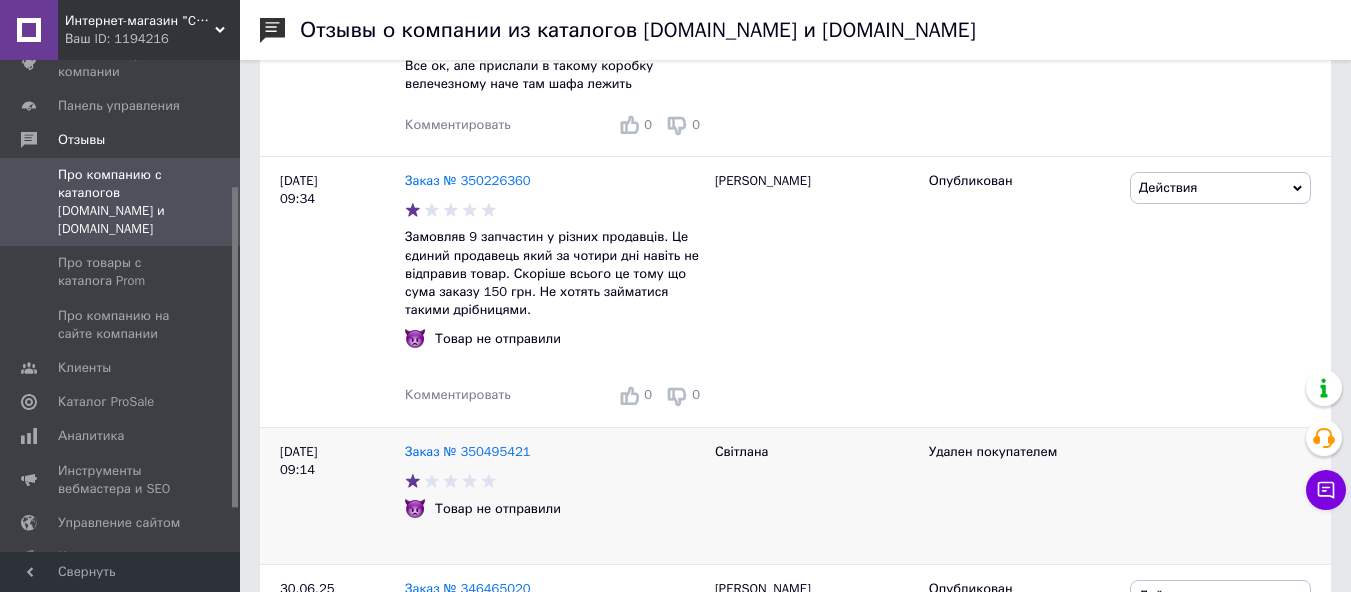 scroll, scrollTop: 1600, scrollLeft: 0, axis: vertical 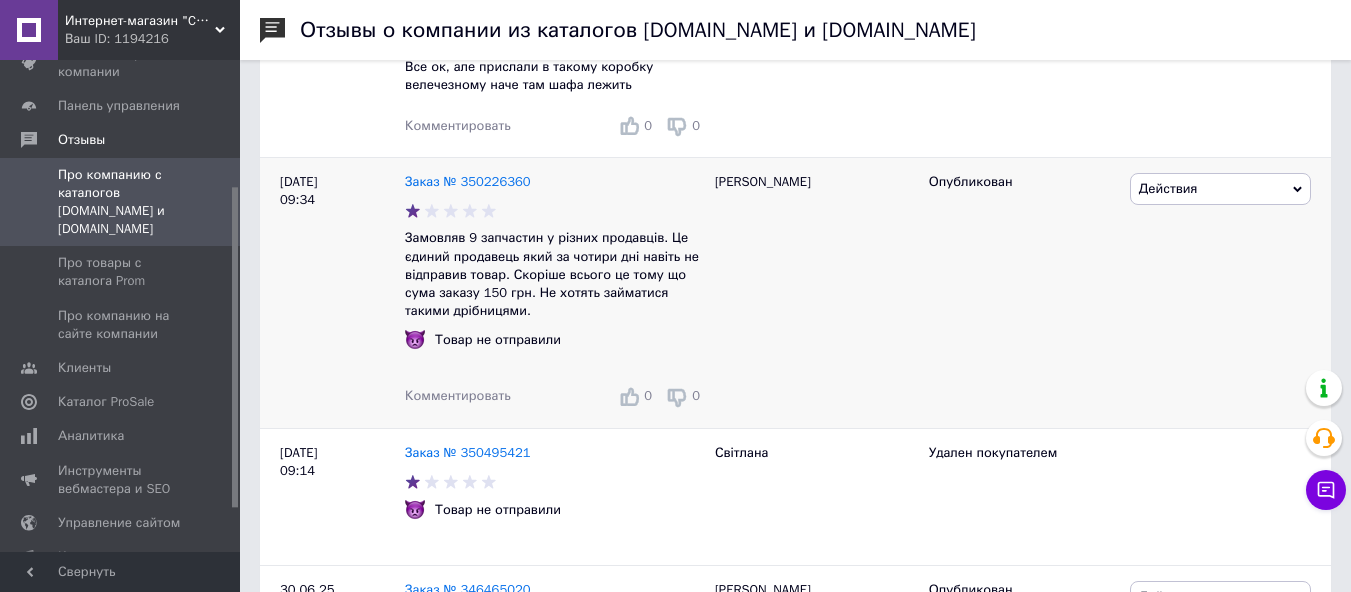 click on "Комментировать" at bounding box center (458, 395) 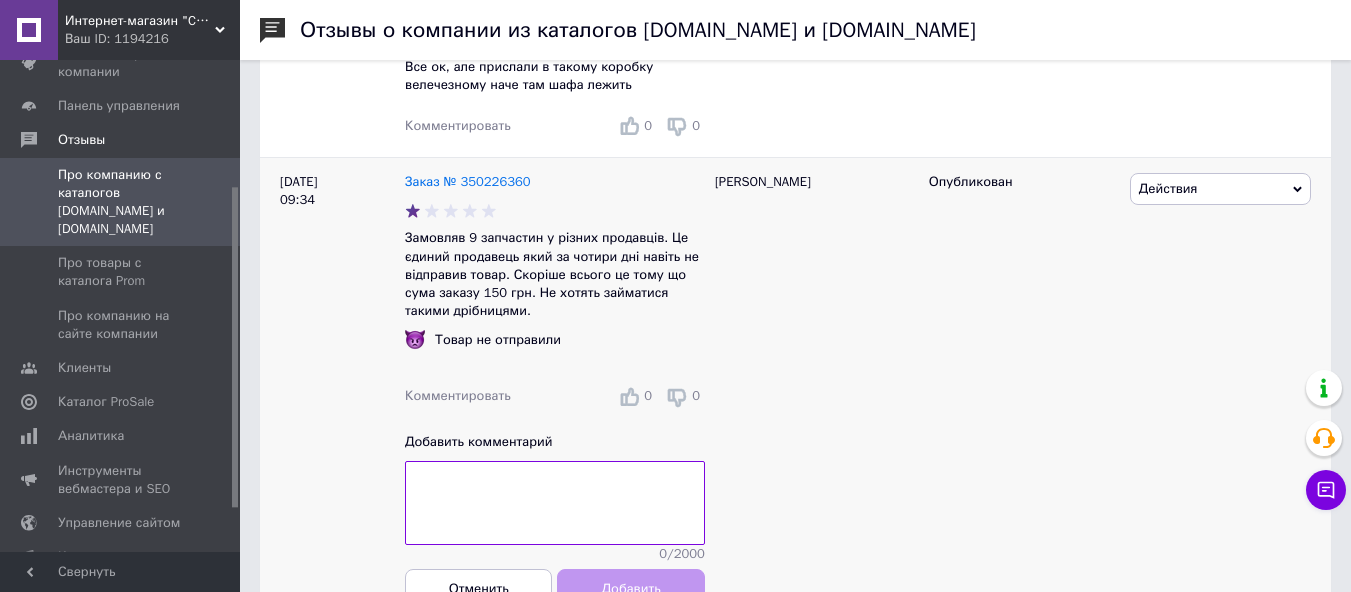 click on "Действия" at bounding box center [1168, 188] 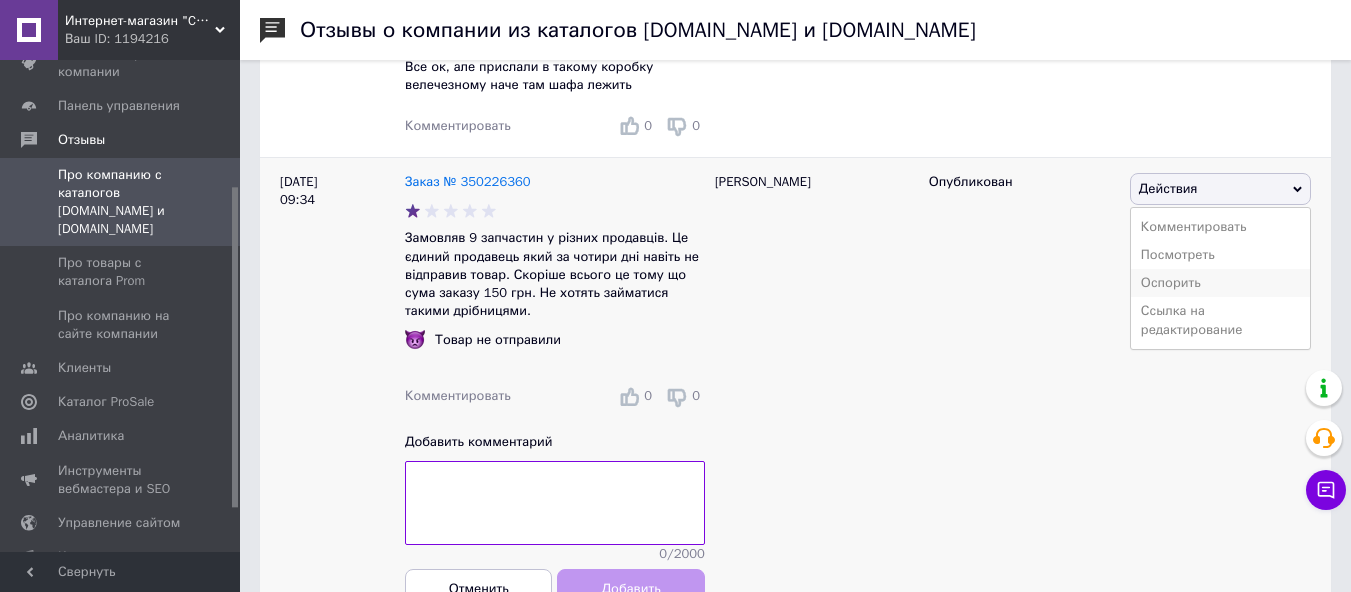 click on "Оспорить" at bounding box center (1220, 283) 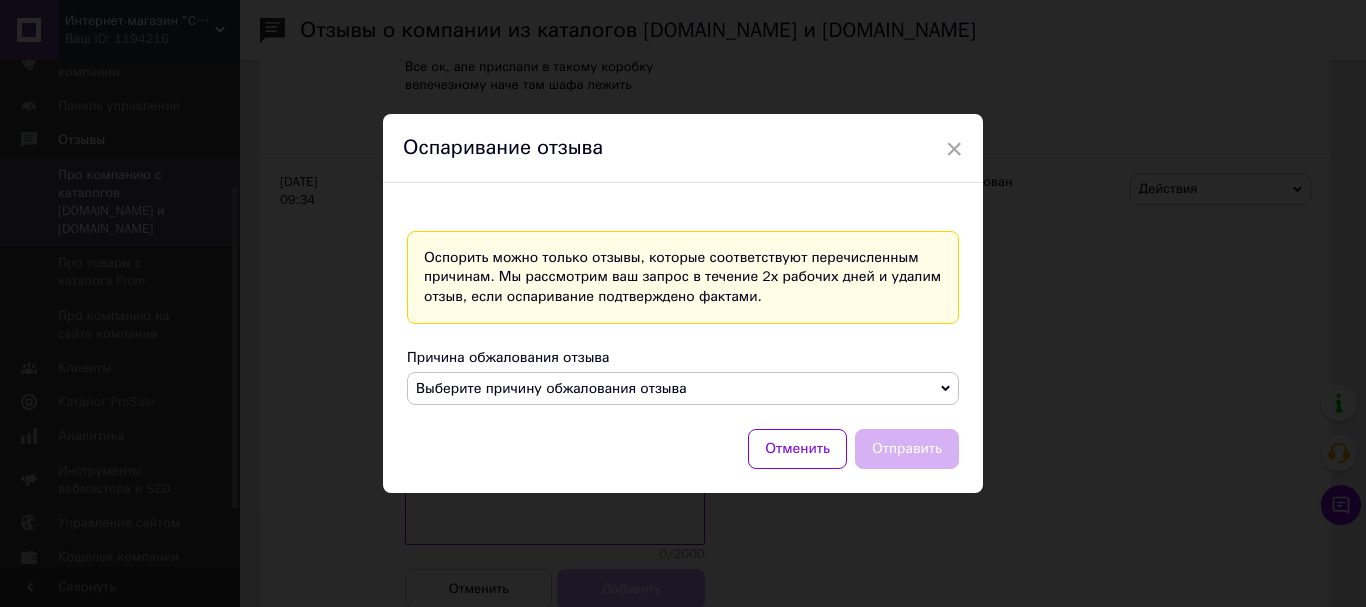 click on "Выберите причину обжалования отзыва" at bounding box center (551, 388) 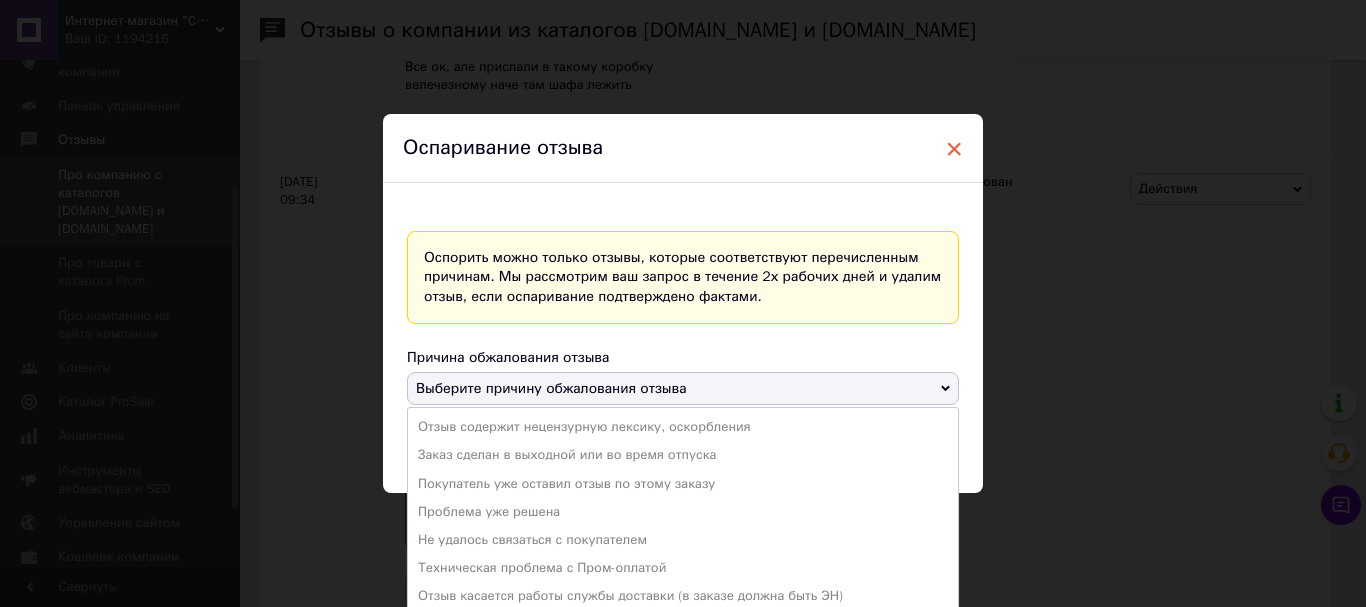 click on "×" at bounding box center [954, 149] 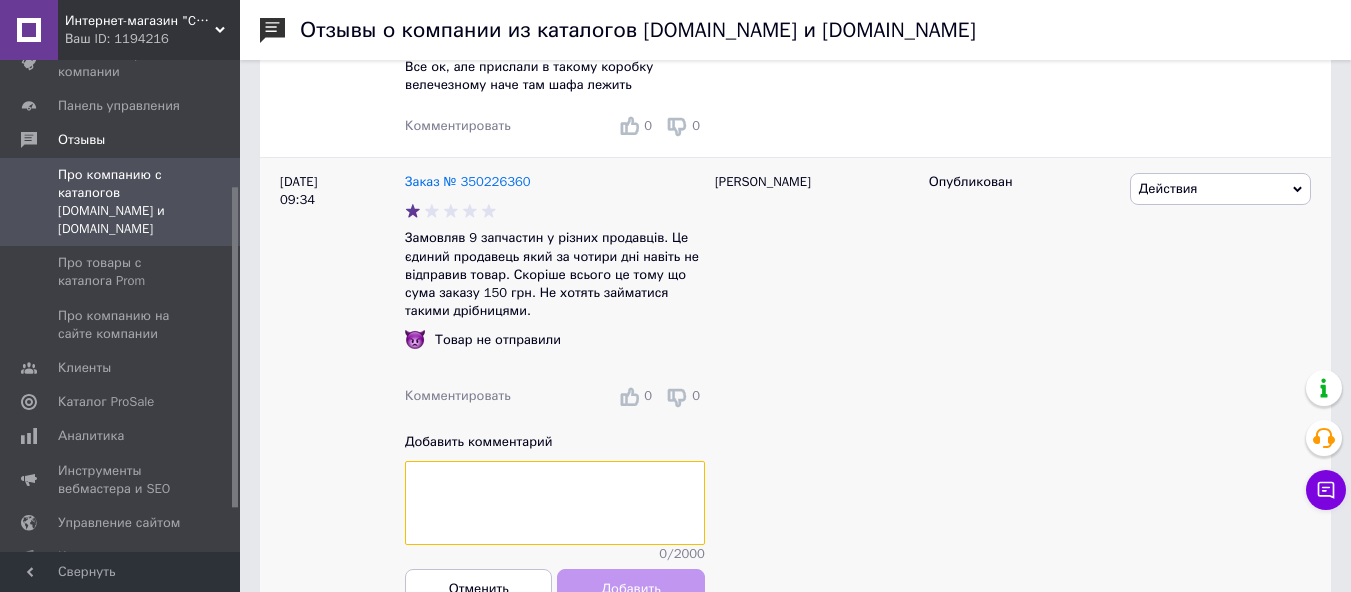 paste on "дякуємо за Ваш позитивний відгук! Раді, що Вам все сподобалося.
Звертайтесь. Будем Вам раді!" 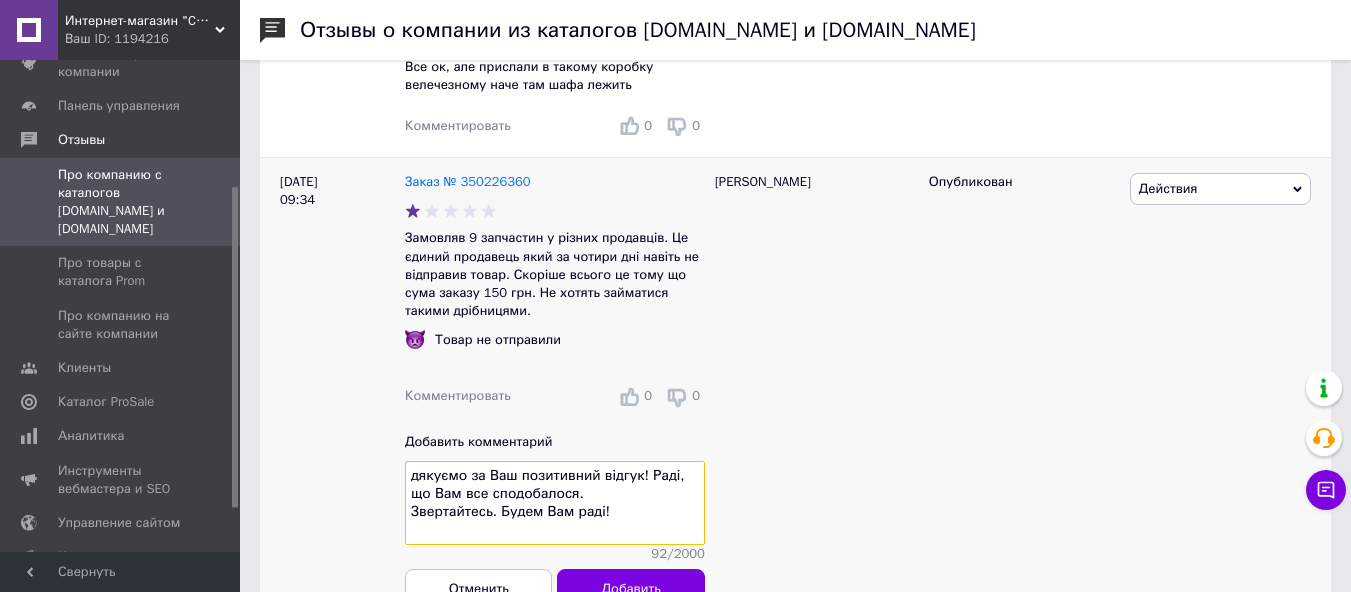 click on "дякуємо за Ваш позитивний відгук! Раді, що Вам все сподобалося.
Звертайтесь. Будем Вам раді!" at bounding box center [555, 503] 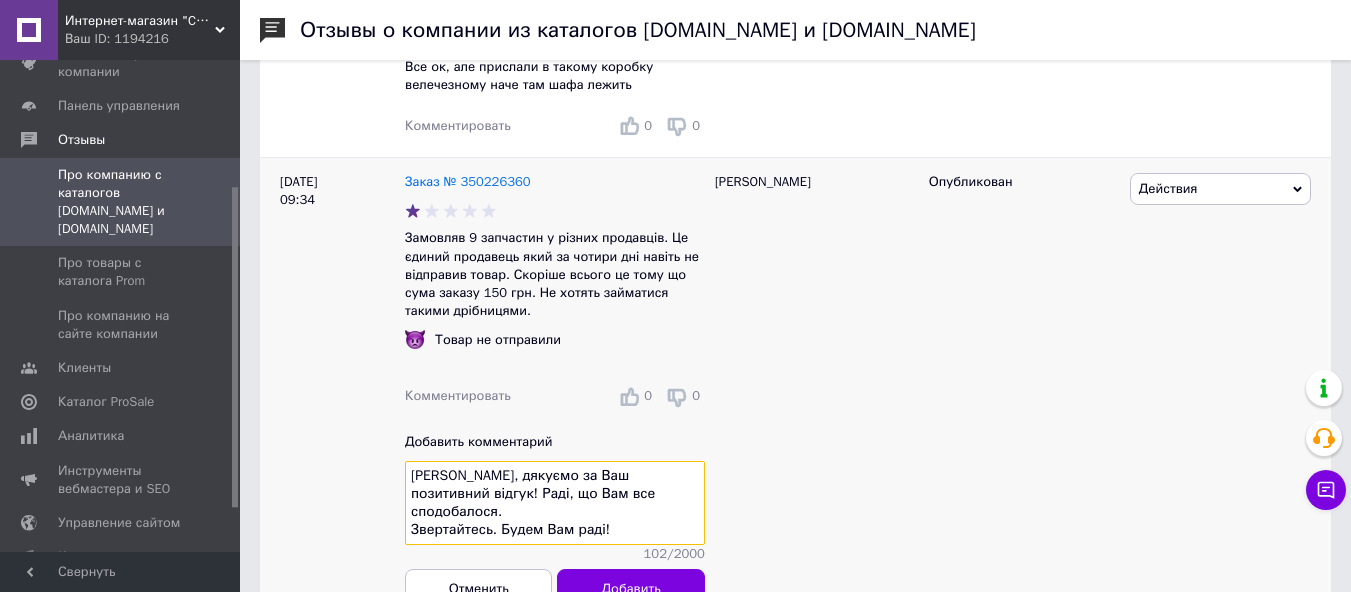 click on "[PERSON_NAME], дякуємо за Ваш позитивний відгук! Раді, що Вам все сподобалося.
Звертайтесь. Будем Вам раді!" at bounding box center (555, 503) 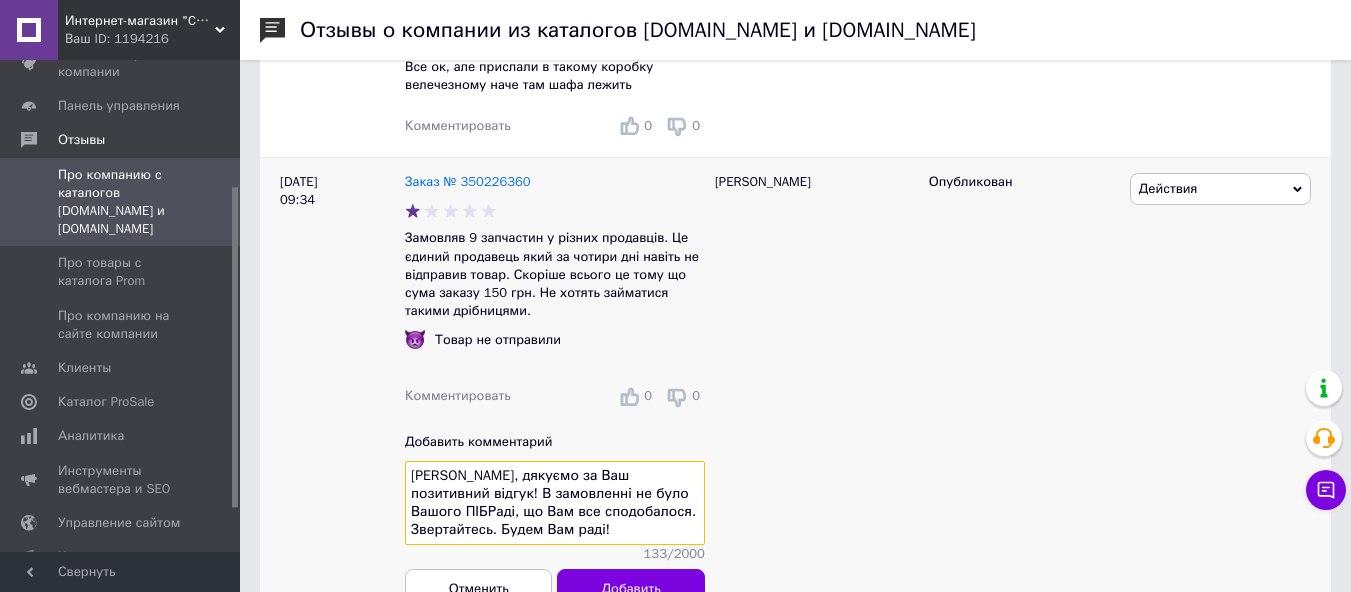 drag, startPoint x: 647, startPoint y: 514, endPoint x: 597, endPoint y: 512, distance: 50.039986 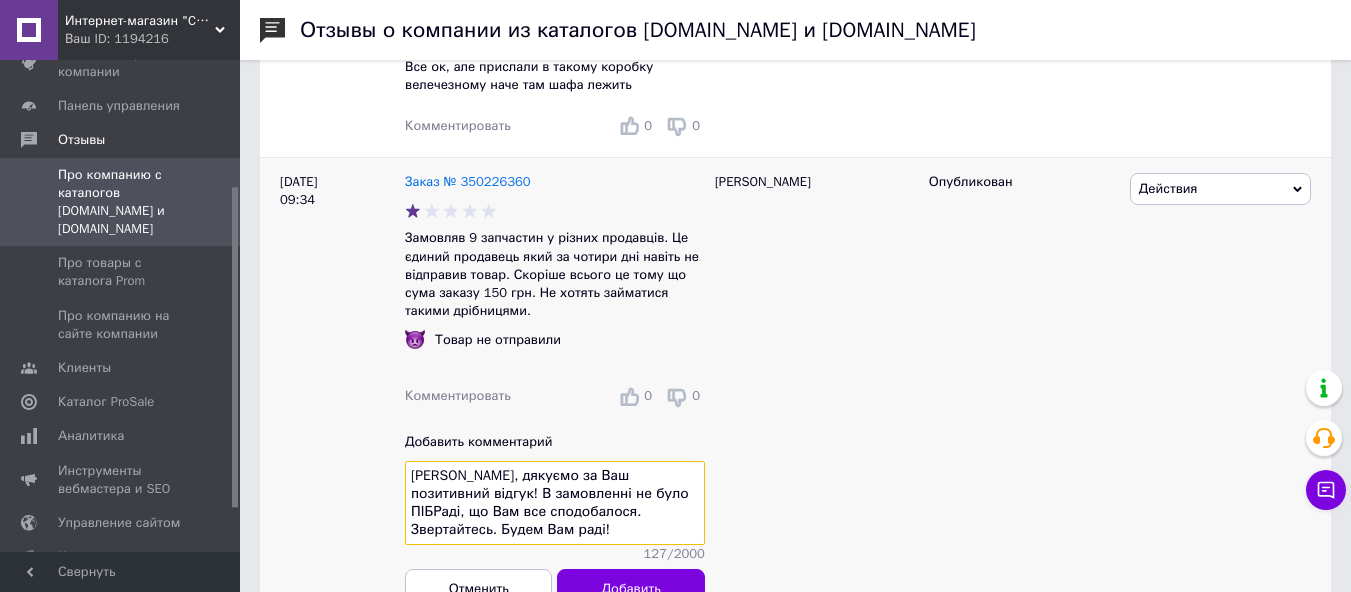 click on "[PERSON_NAME], дякуємо за Ваш позитивний відгук! В замовленні не було  ПІБРаді, що Вам все сподобалося.
Звертайтесь. Будем Вам раді!" at bounding box center (555, 503) 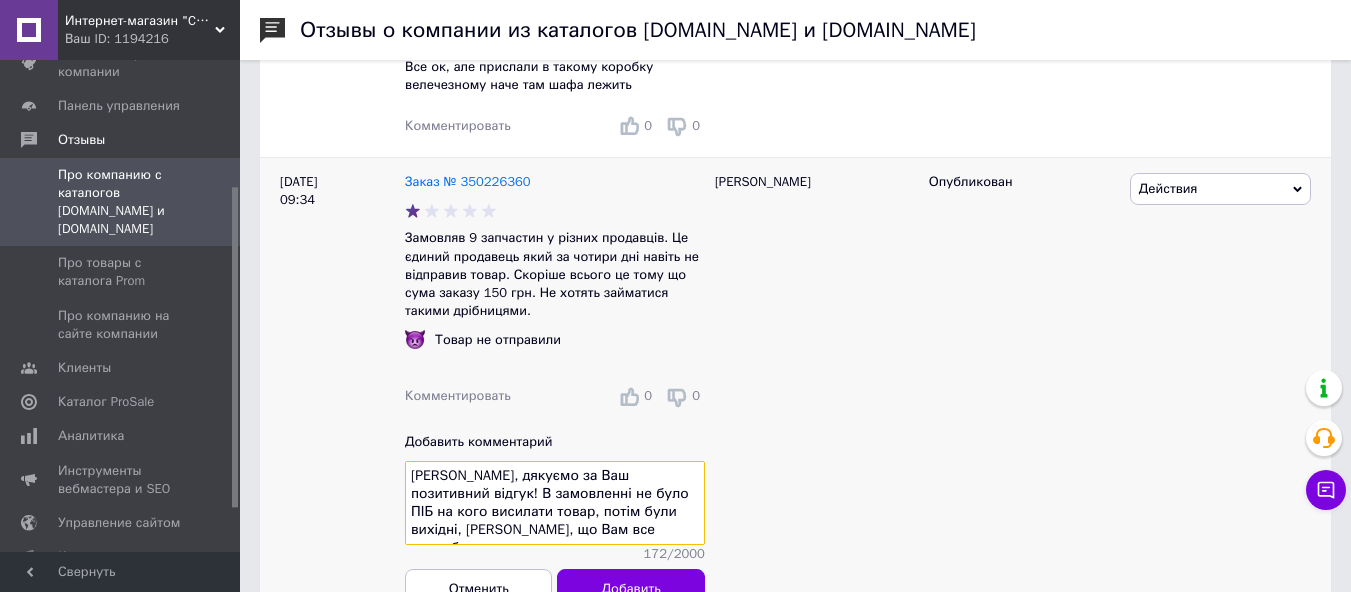 drag, startPoint x: 600, startPoint y: 554, endPoint x: 644, endPoint y: 531, distance: 49.648766 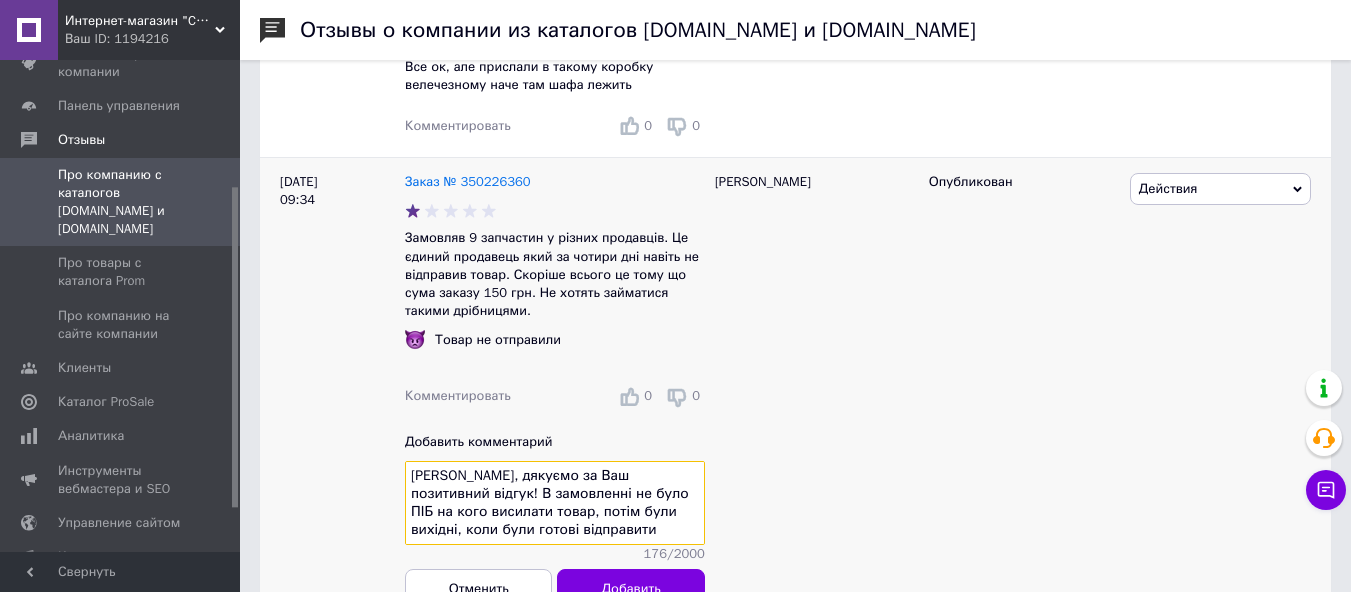 click on "[PERSON_NAME], дякуємо за Ваш позитивний відгук! В замовленні не було  ПІБ на кого висилати товар, потім були вихідні, коли були готові відправити товар
[PERSON_NAME]. Будем Вам раді!" at bounding box center (555, 503) 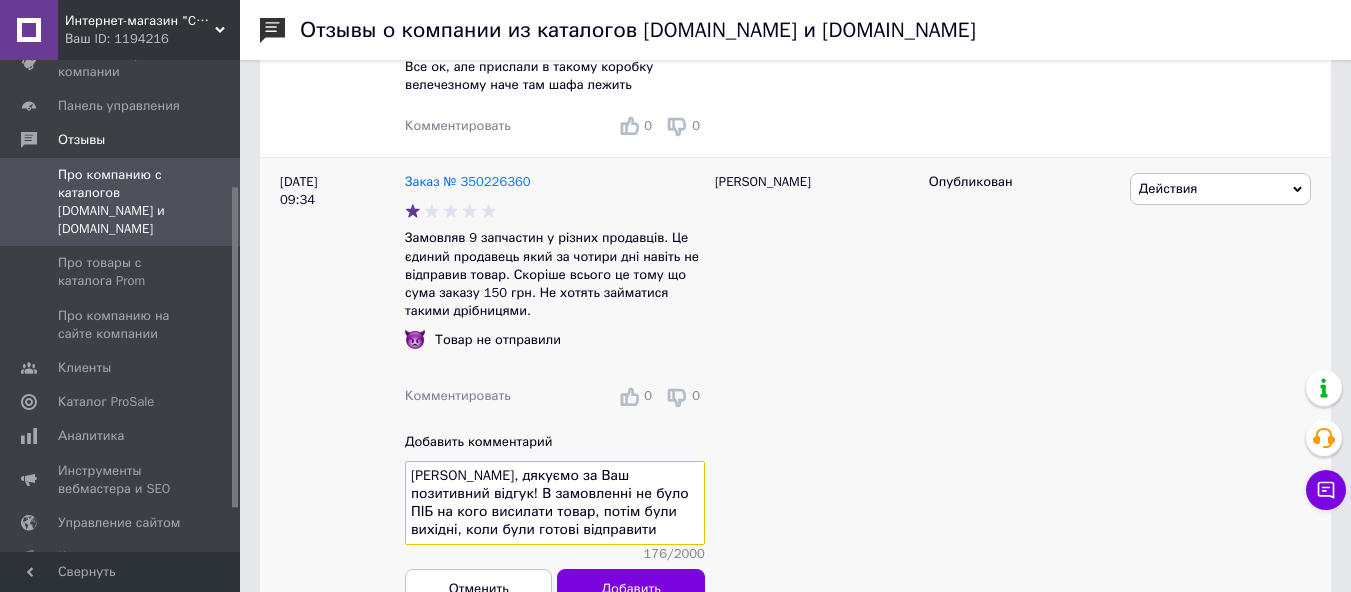 drag, startPoint x: 672, startPoint y: 530, endPoint x: 642, endPoint y: 532, distance: 30.066593 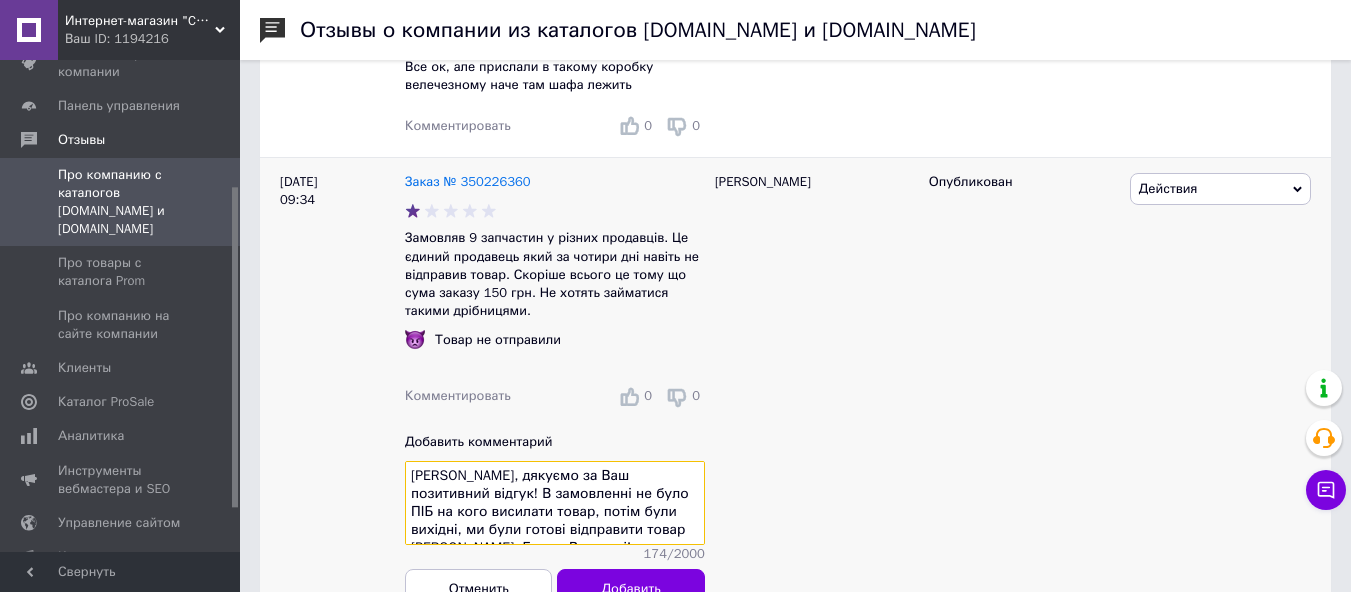 click on "[PERSON_NAME], дякуємо за Ваш позитивний відгук! В замовленні не було  ПІБ на кого висилати товар, потім були вихідні, ми були готові відправити товар
[PERSON_NAME]. Будем Вам раді!" at bounding box center [555, 503] 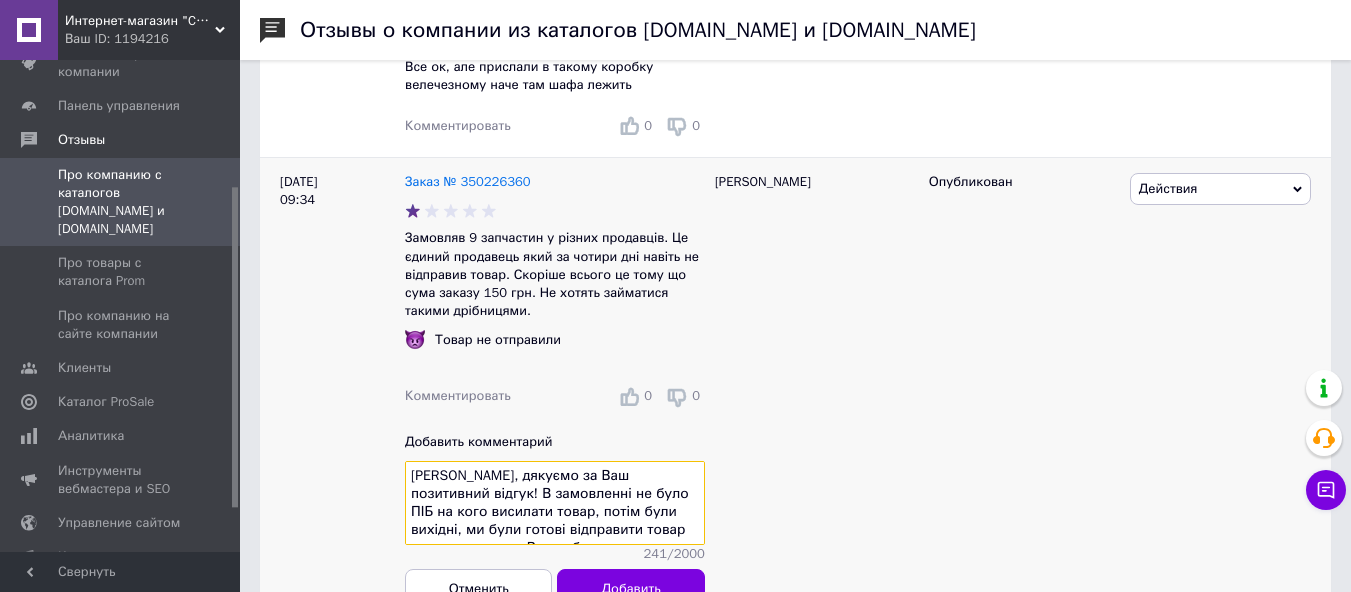 scroll, scrollTop: 57, scrollLeft: 0, axis: vertical 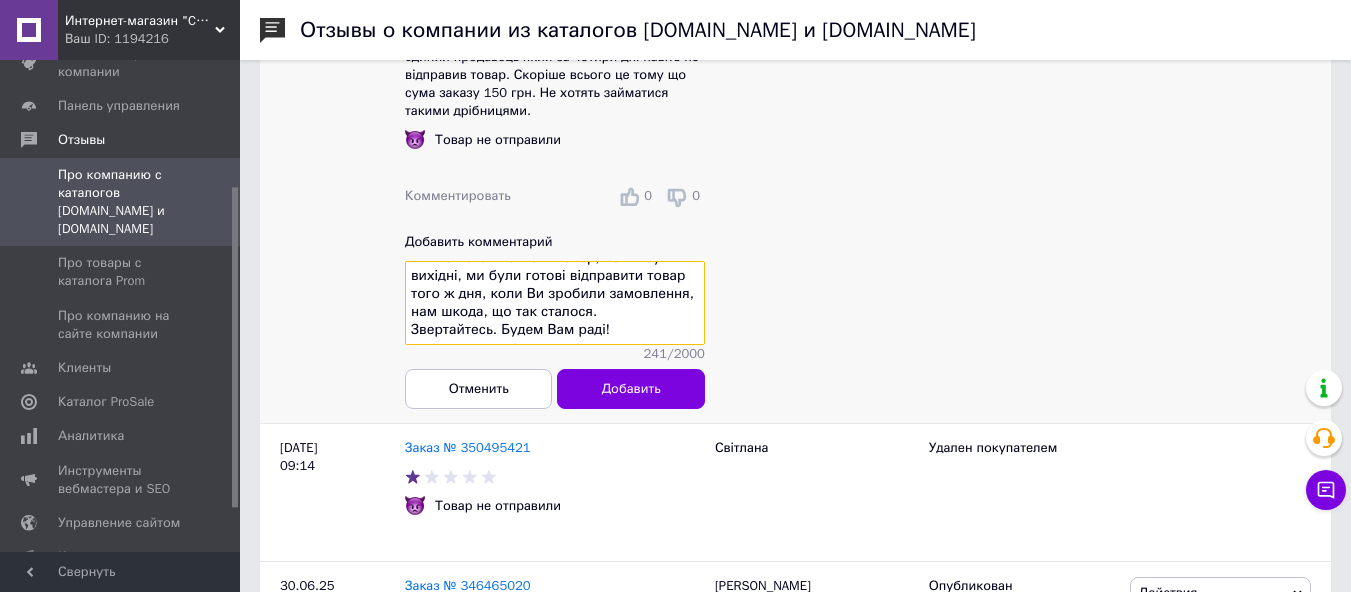 drag, startPoint x: 487, startPoint y: 345, endPoint x: 313, endPoint y: 344, distance: 174.00287 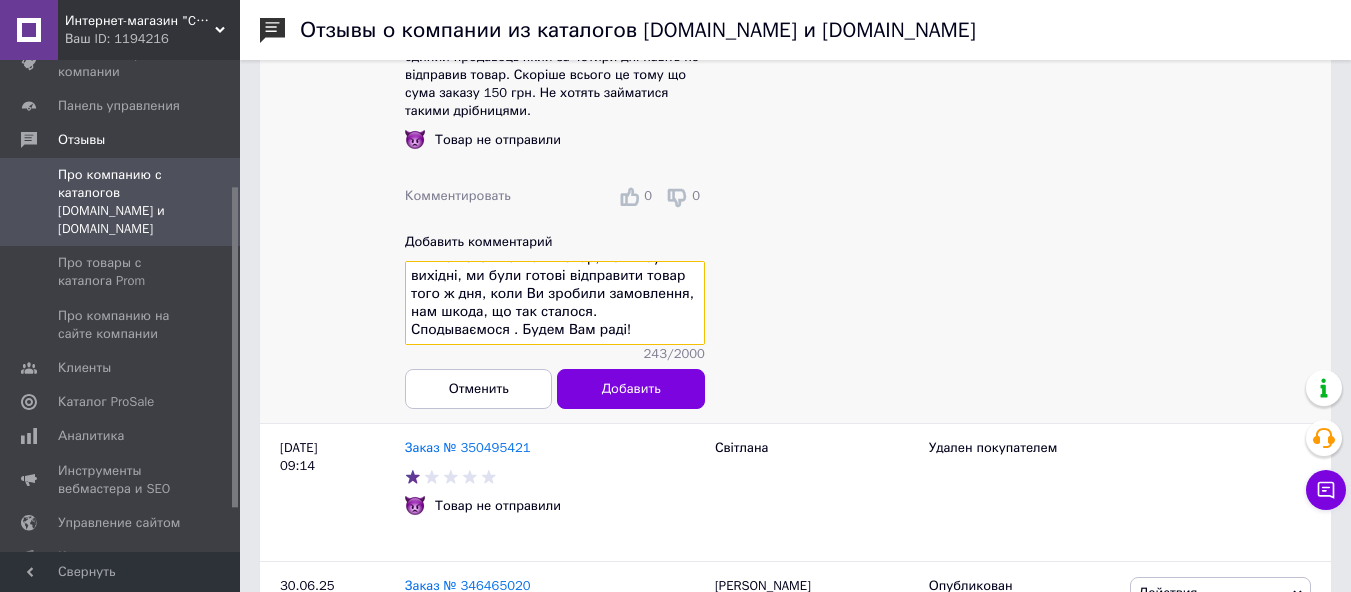 drag, startPoint x: 491, startPoint y: 350, endPoint x: 475, endPoint y: 339, distance: 19.416489 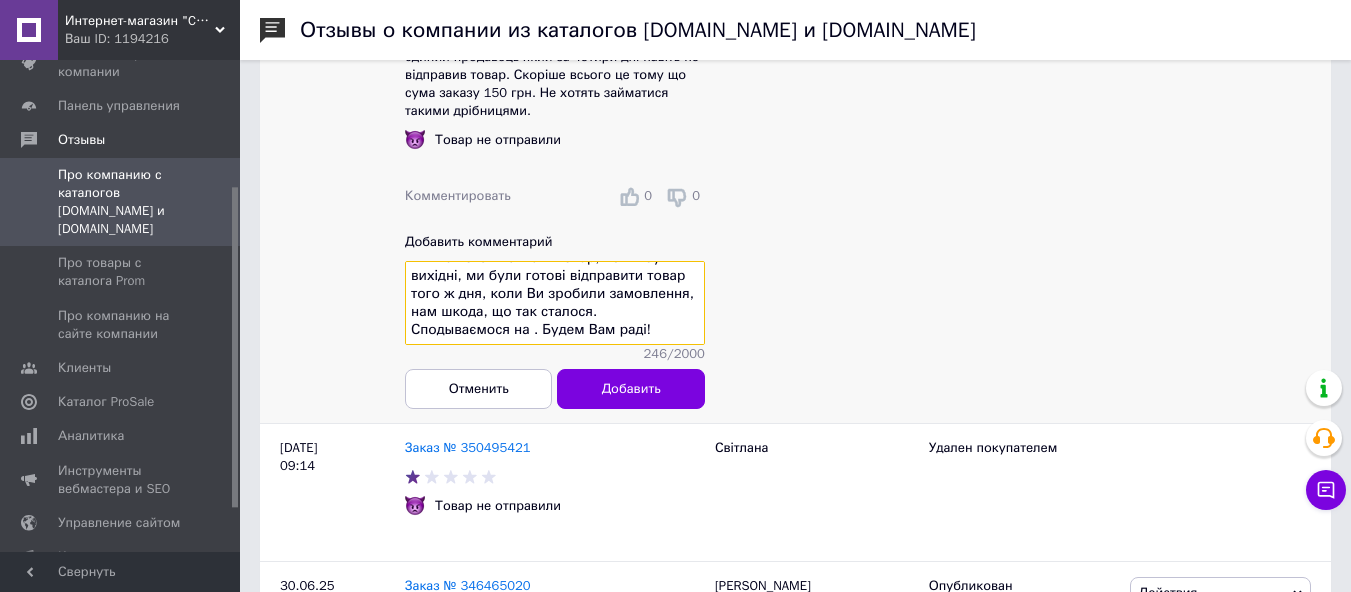 drag, startPoint x: 526, startPoint y: 350, endPoint x: 350, endPoint y: 345, distance: 176.07101 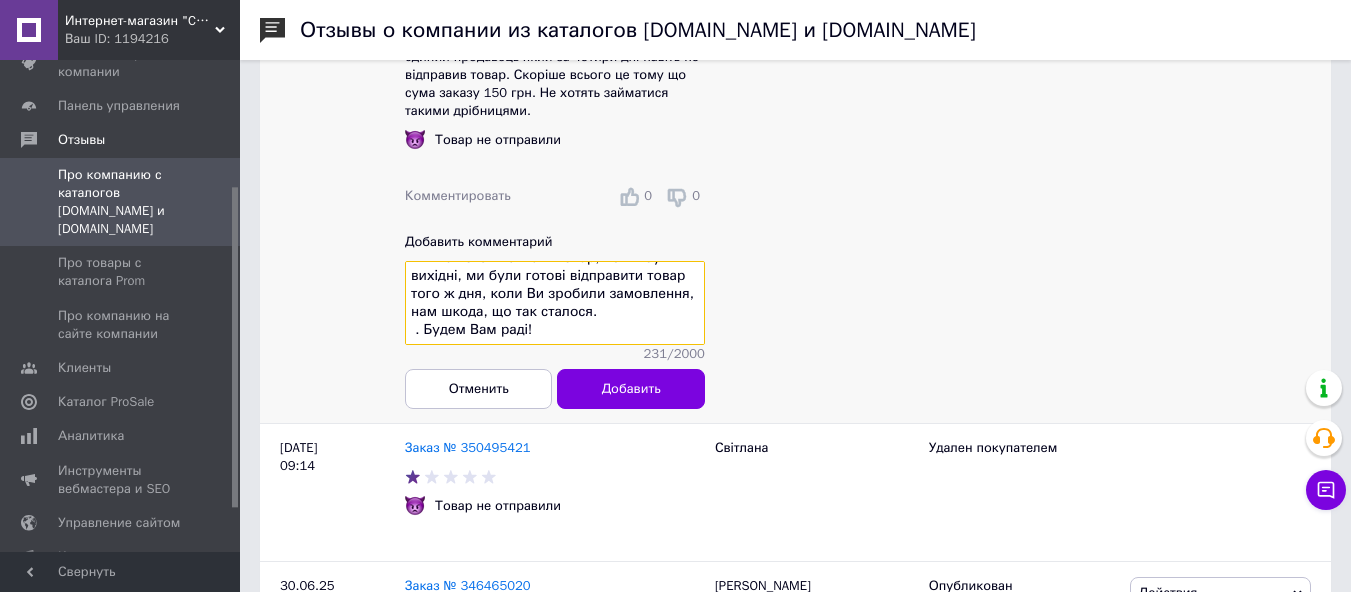 paste on "сподіваємося на подальшу співпрацю з вами" 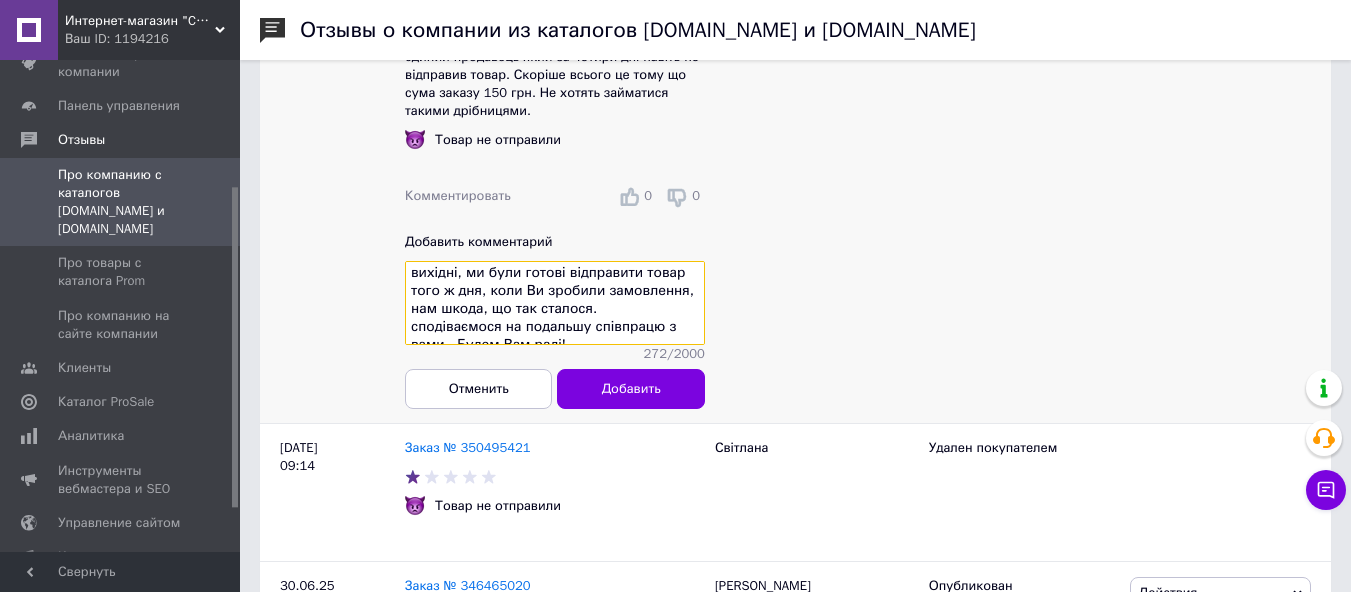 scroll, scrollTop: 72, scrollLeft: 0, axis: vertical 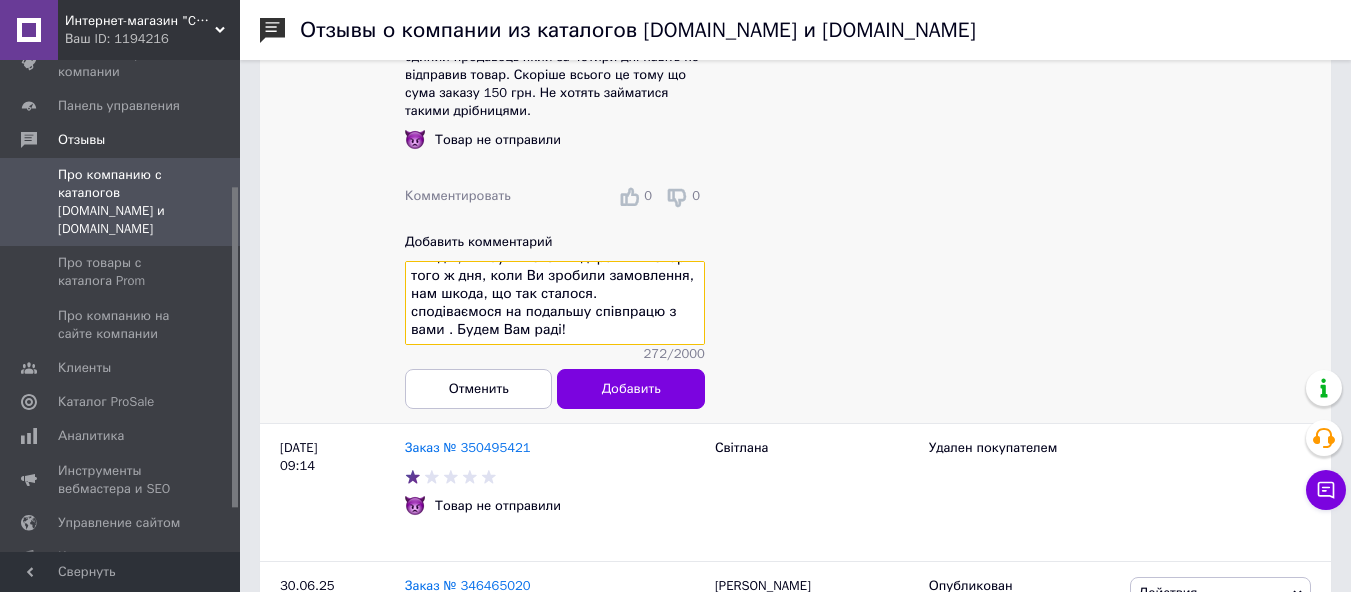 click on "[PERSON_NAME], дякуємо за Ваш позитивний відгук! В замовленні не було  ПІБ на кого висилати товар, потім були вихідні, ми були готові відправити товар того ж дня, коли Ви зробили замовлення, нам шкода, що так сталося.
сподіваємося на подальшу співпрацю з вами . Будем Вам раді!" at bounding box center (555, 303) 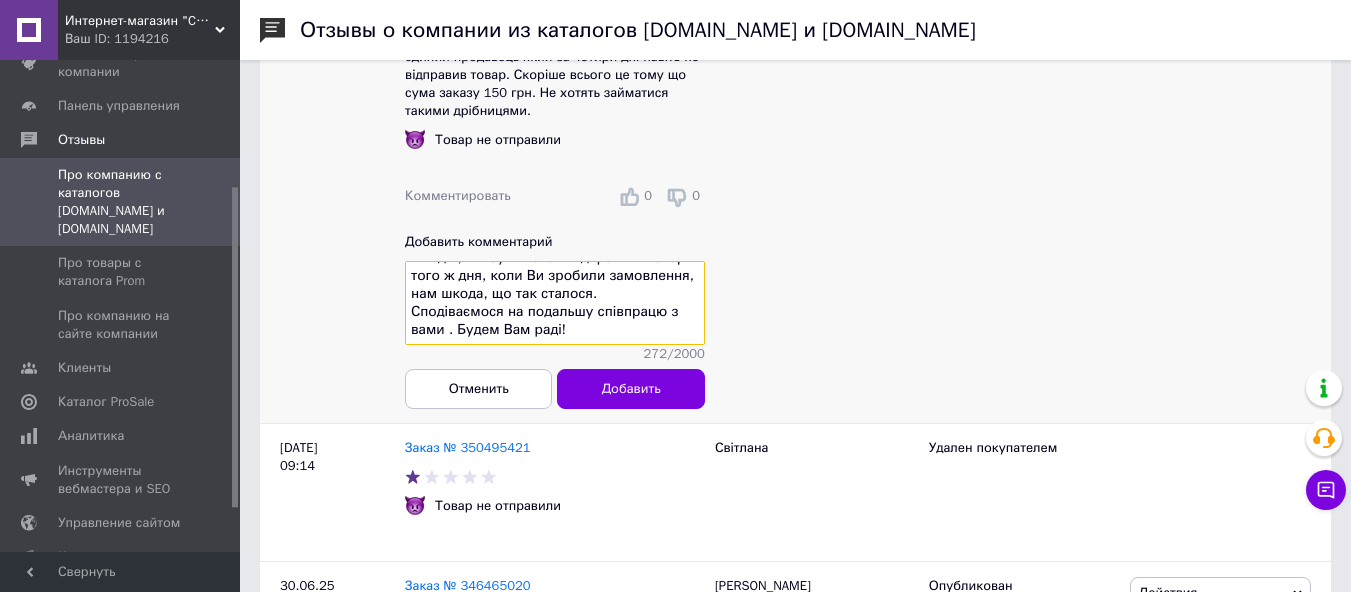 click on "[PERSON_NAME], дякуємо за Ваш позитивний відгук! В замовленні не було  ПІБ на кого висилати товар, потім були вихідні, ми були готові відправити товар того ж дня, коли Ви зробили замовлення, нам шкода, що так сталося.
Сподіваємося на подальшу співпрацю з вами . Будем Вам раді!" at bounding box center [555, 303] 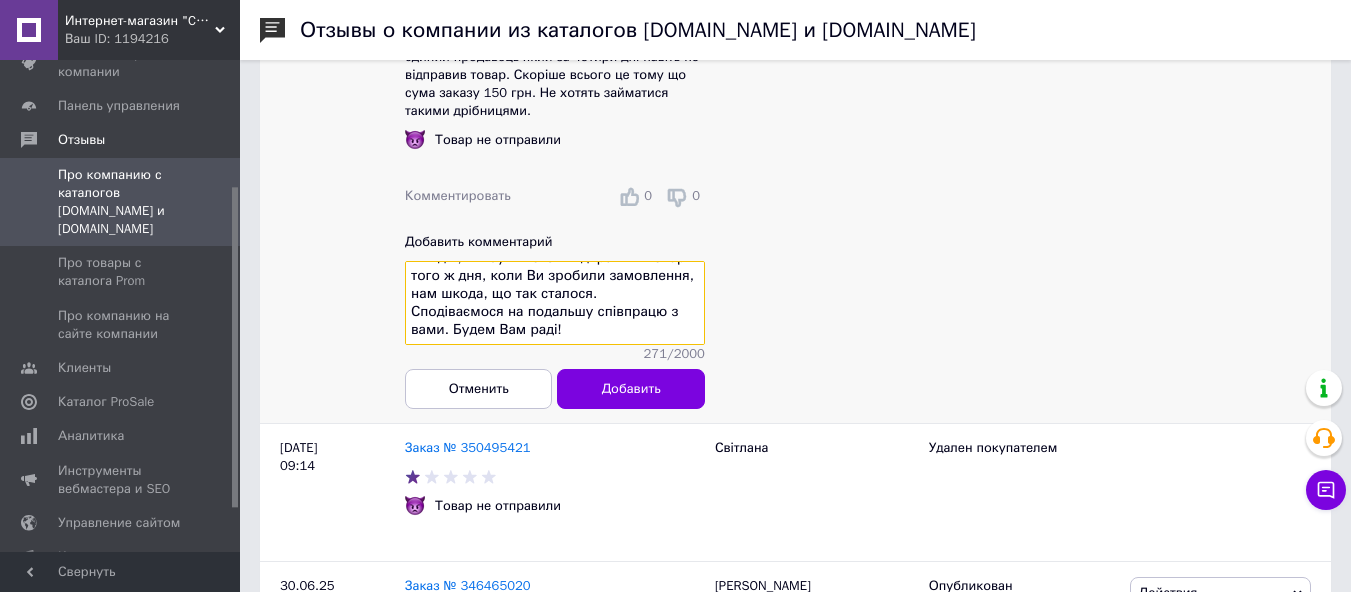 click on "[PERSON_NAME], дякуємо за Ваш позитивний відгук! В замовленні не було  ПІБ на кого висилати товар, потім були вихідні, ми були готові відправити товар того ж дня, коли Ви зробили замовлення, нам шкода, що так сталося.
Сподіваємося на подальшу співпрацю з вами. Будем Вам раді!" at bounding box center [555, 303] 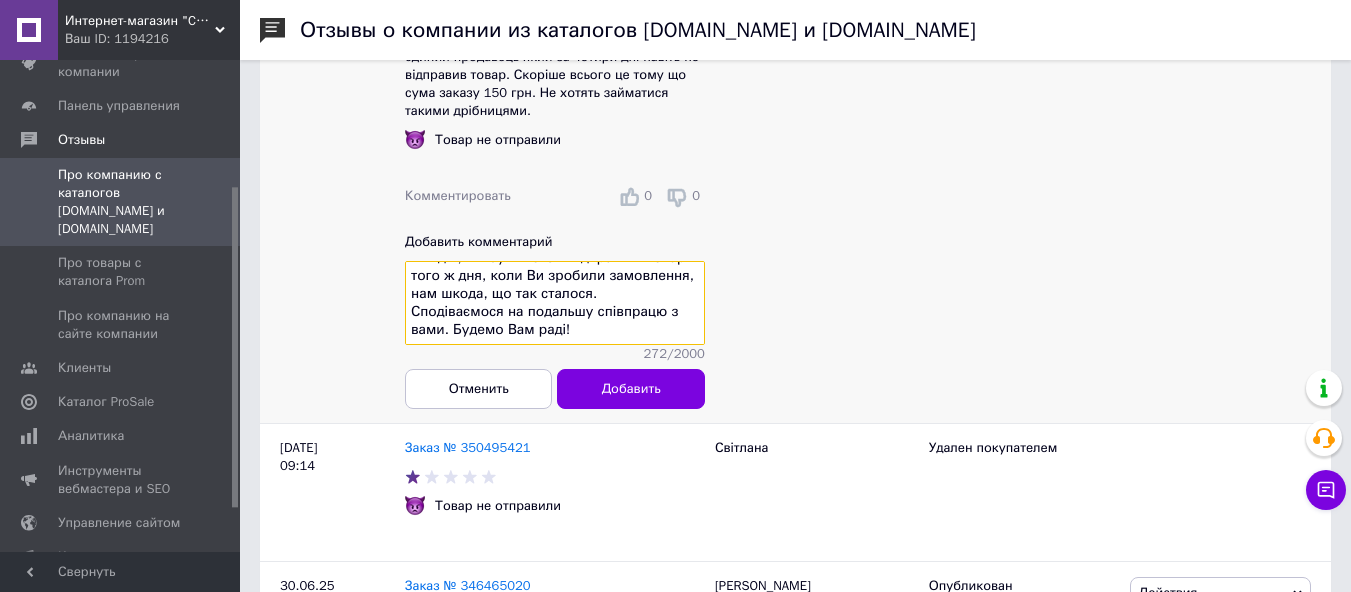 click on "[PERSON_NAME], дякуємо за Ваш позитивний відгук! В замовленні не було  ПІБ на кого висилати товар, потім були вихідні, ми були готові відправити товар того ж дня, коли Ви зробили замовлення, нам шкода, що так сталося.
Сподіваємося на подальшу співпрацю з вами. Будемо Вам раді!" at bounding box center [555, 303] 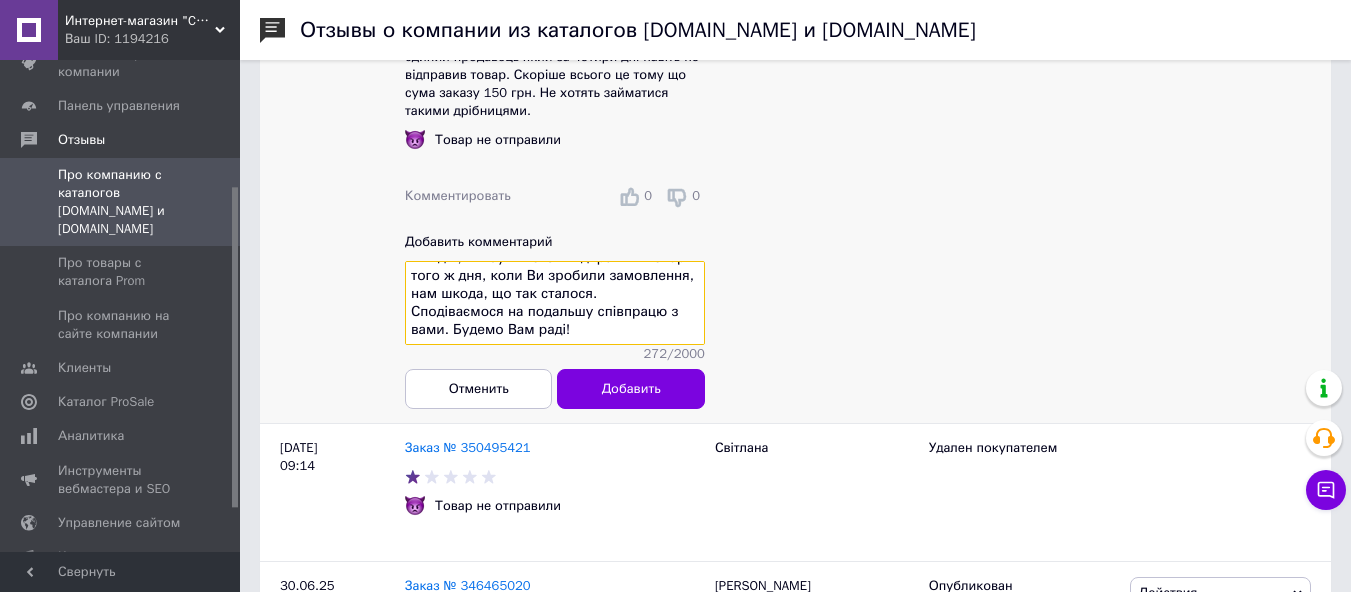 click on "[PERSON_NAME], дякуємо за Ваш позитивний відгук! В замовленні не було  ПІБ на кого висилати товар, потім були вихідні, ми були готові відправити товар того ж дня, коли Ви зробили замовлення, нам шкода, що так сталося.
Сподіваємося на подальшу співпрацю з вами. Будемо Вам раді!" at bounding box center (555, 303) 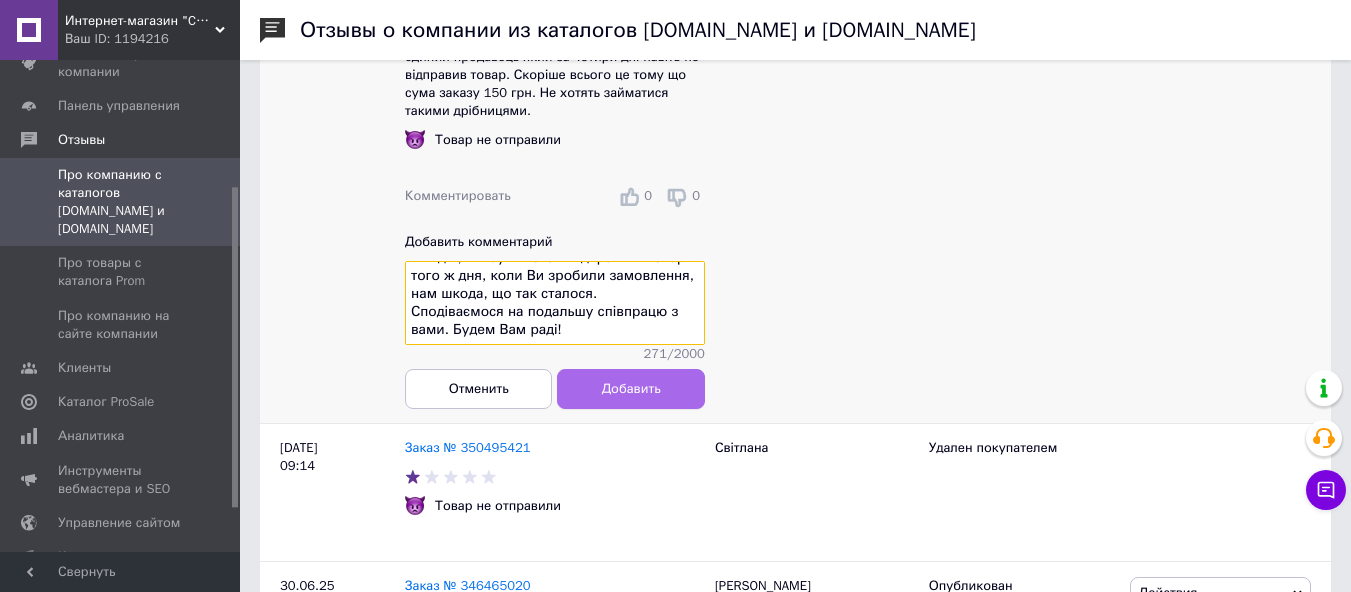 type on "[PERSON_NAME], дякуємо за Ваш позитивний відгук! В замовленні не було  ПІБ на кого висилати товар, потім були вихідні, ми були готові відправити товар того ж дня, коли Ви зробили замовлення, нам шкода, що так сталося.
Сподіваємося на подальшу співпрацю з вами. Будем Вам раді!" 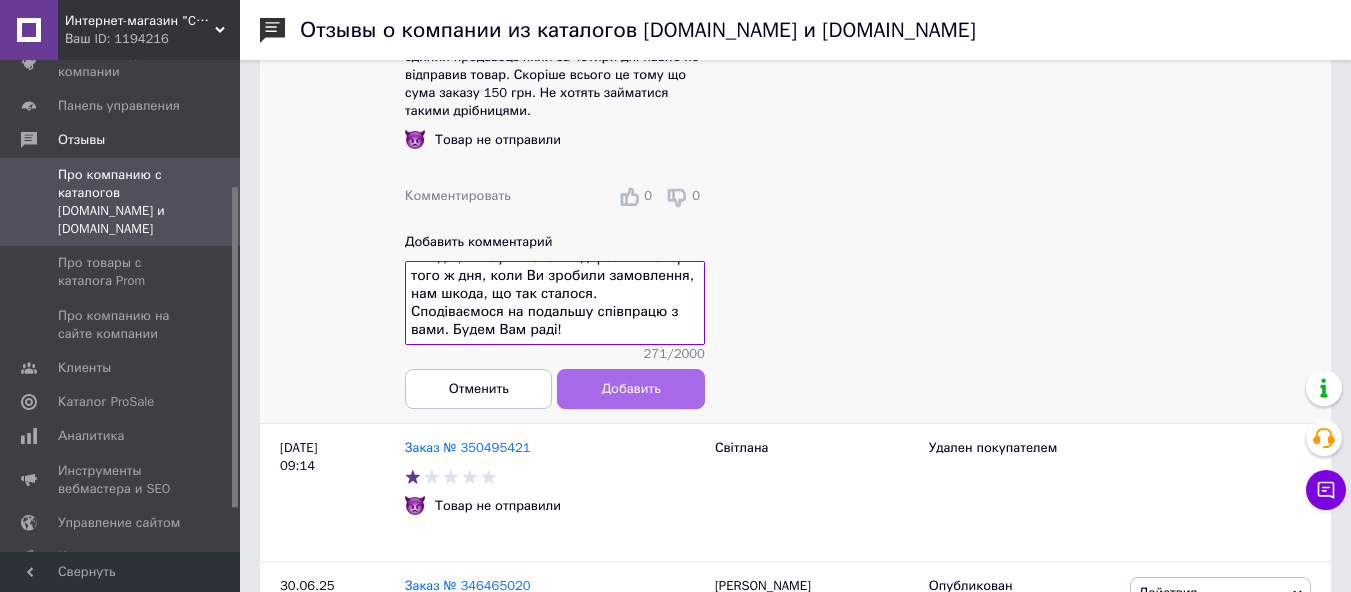 click on "Добавить" at bounding box center (631, 388) 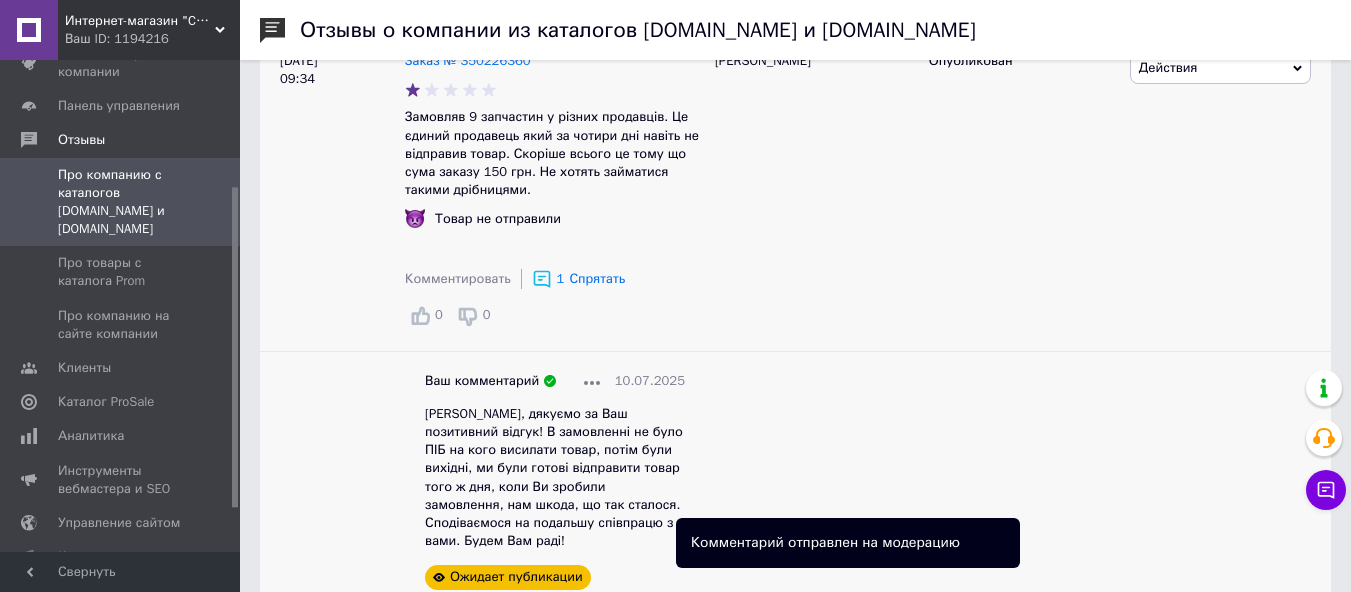 scroll, scrollTop: 1700, scrollLeft: 0, axis: vertical 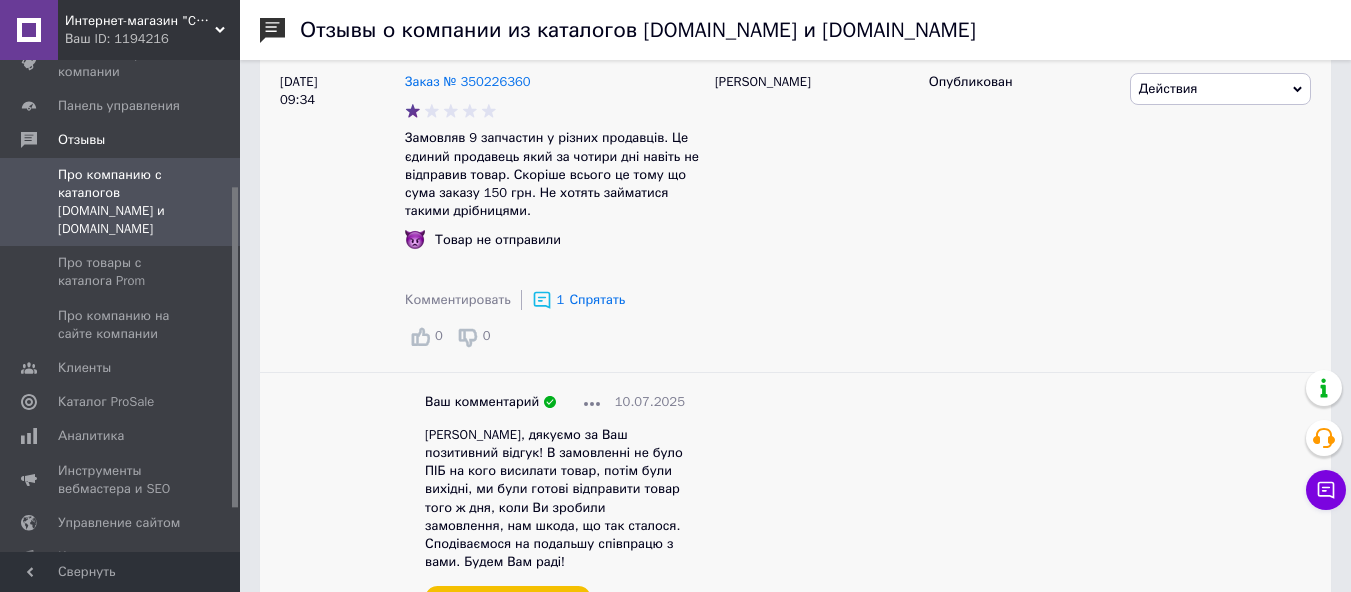 click 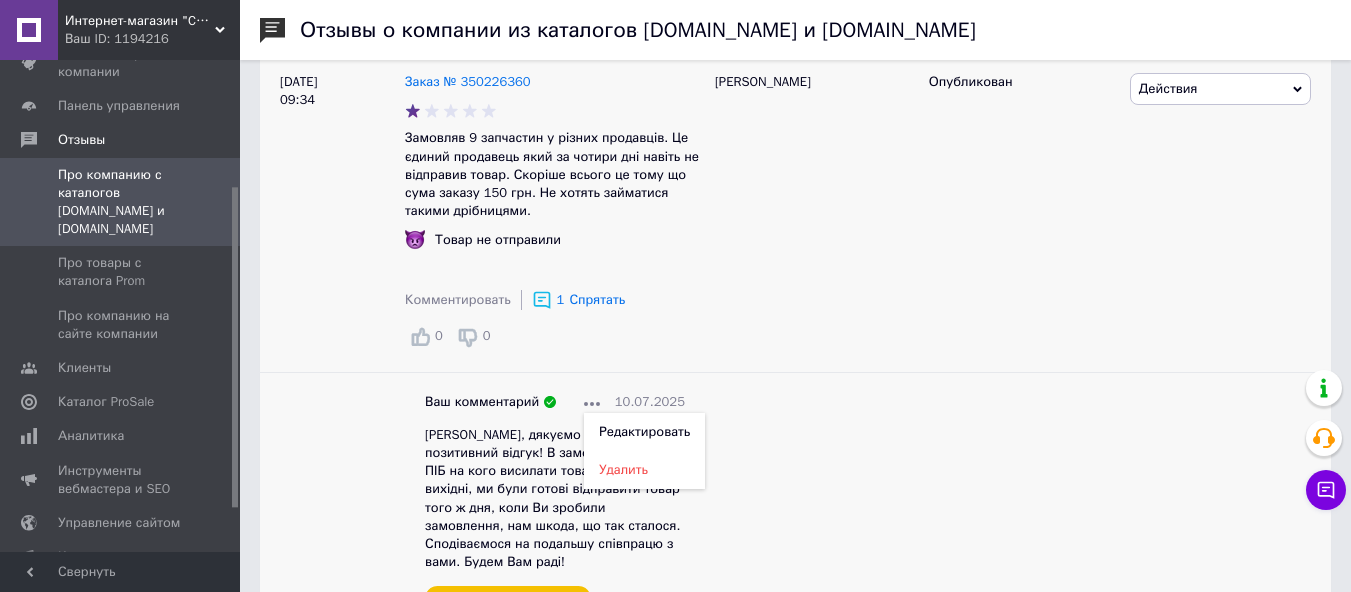 click on "Редактировать" at bounding box center (644, 431) 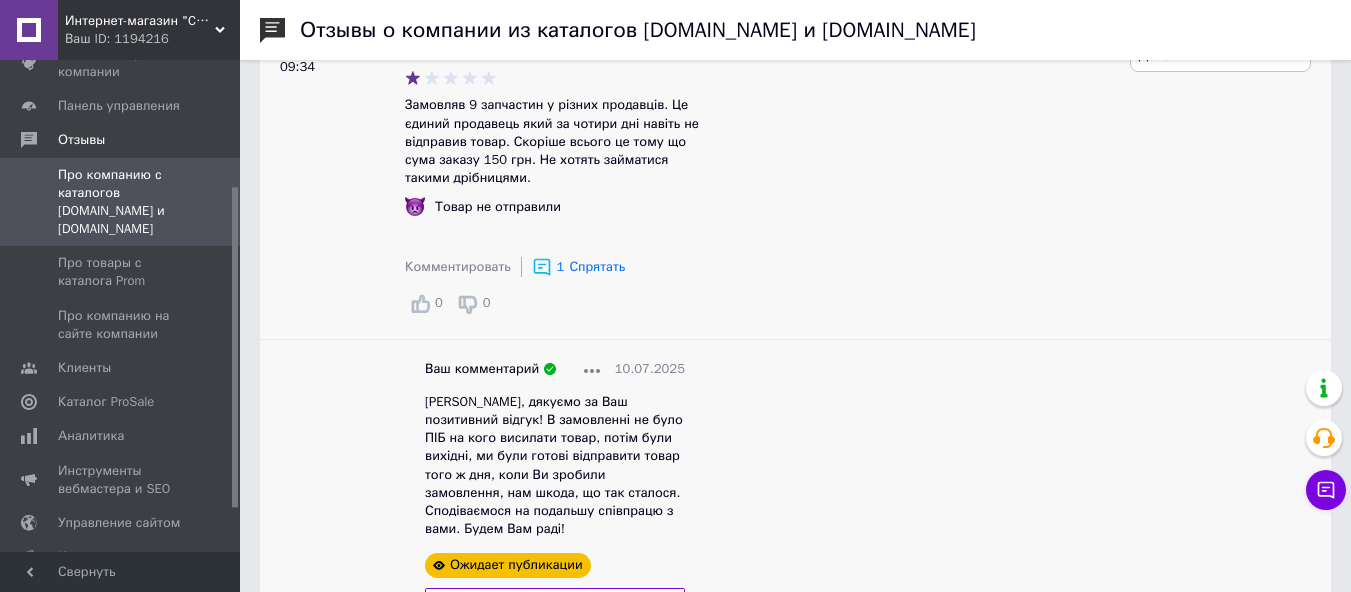 scroll, scrollTop: 1860, scrollLeft: 0, axis: vertical 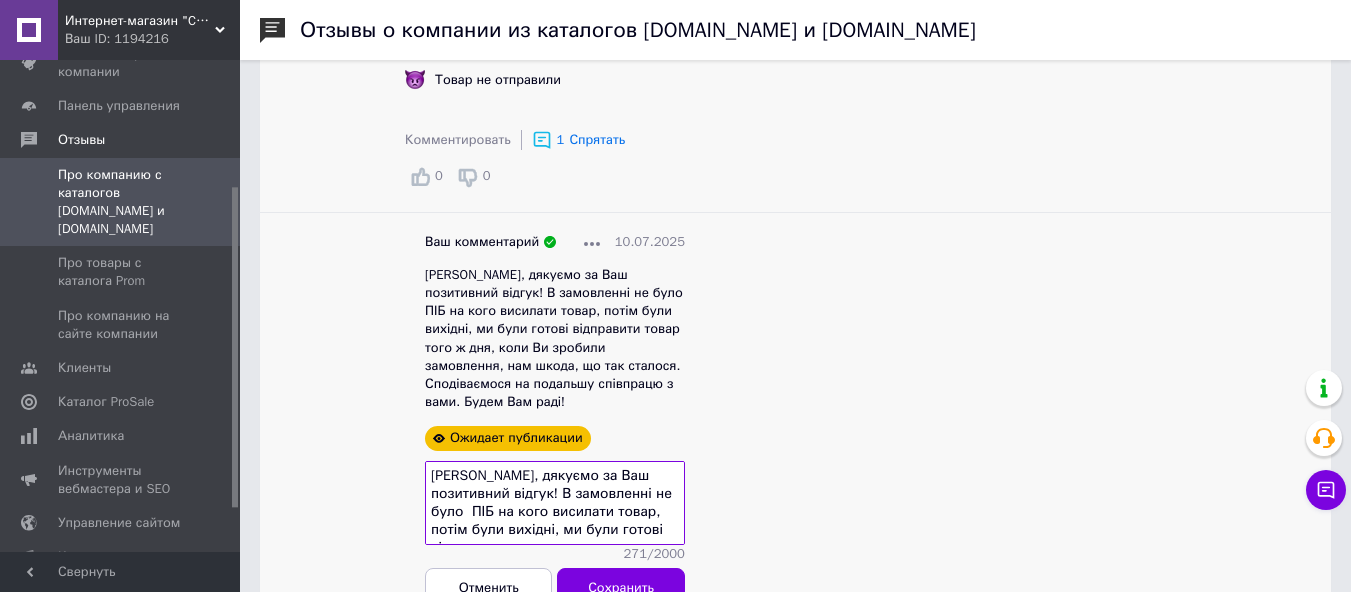 drag, startPoint x: 510, startPoint y: 509, endPoint x: 386, endPoint y: 510, distance: 124.004036 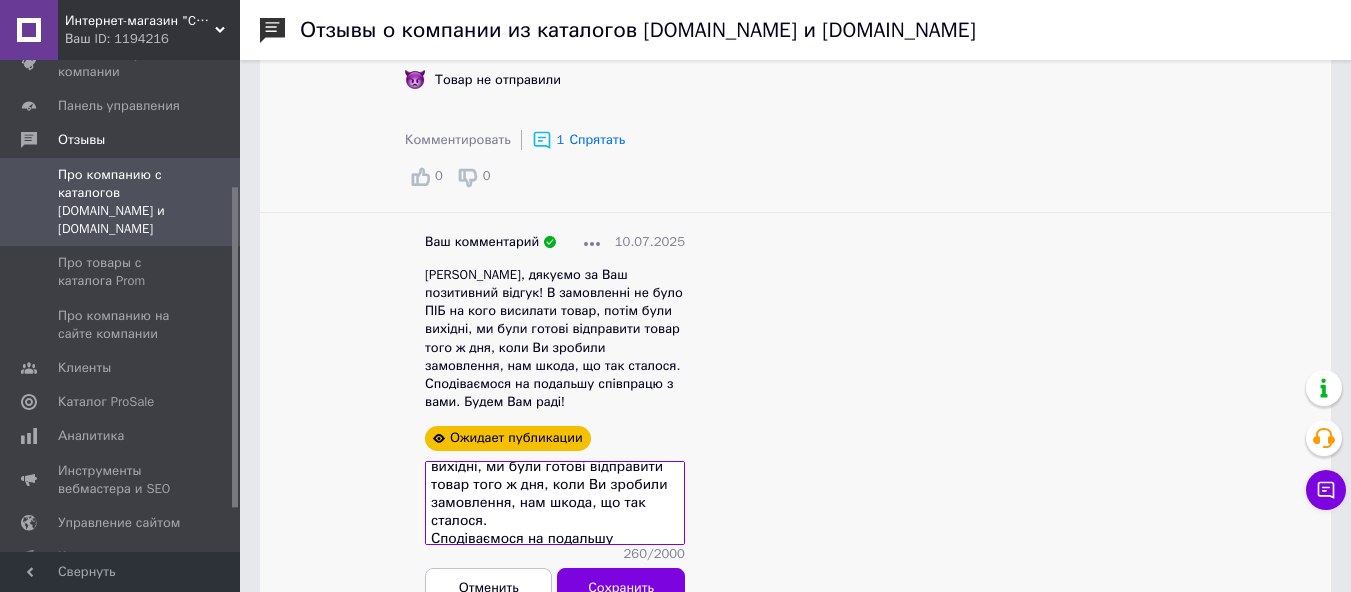 scroll, scrollTop: 95, scrollLeft: 0, axis: vertical 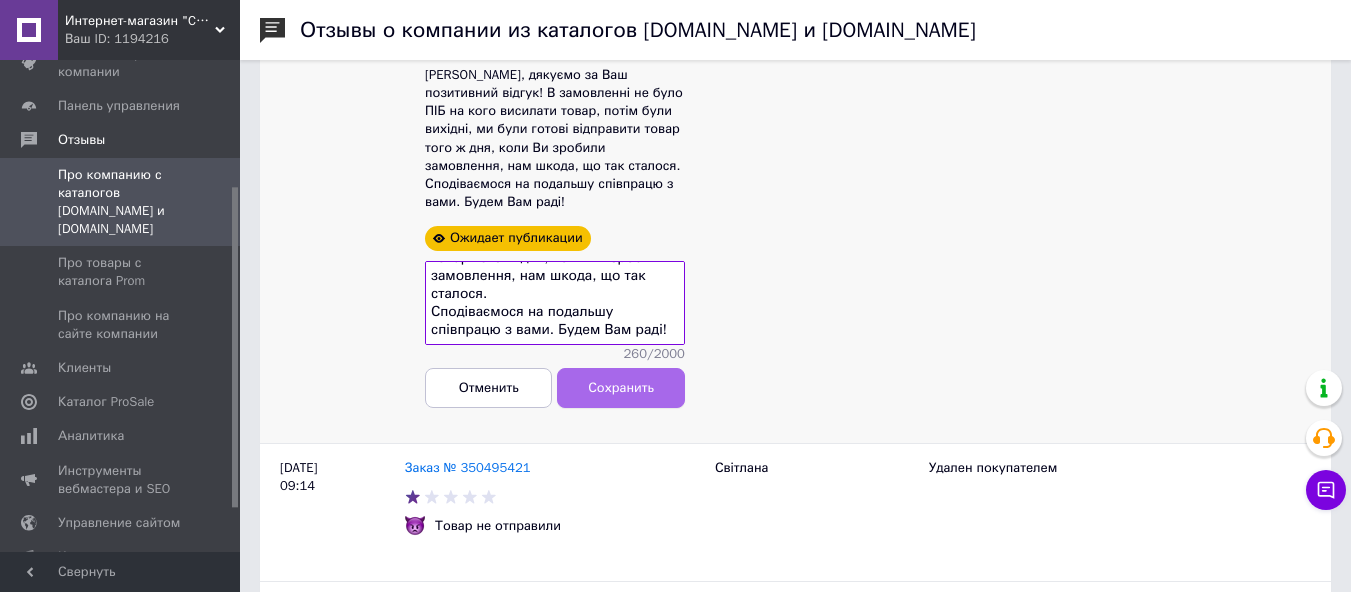 type on "[PERSON_NAME], дякуємо за Ваш відгук! В замовленні не було  ПІБ на кого висилати товар, потім були вихідні, ми були готові відправити товар того ж дня, коли Ви зробили замовлення, нам шкода, що так сталося.
Сподіваємося на подальшу співпрацю з вами. Будем Вам раді!" 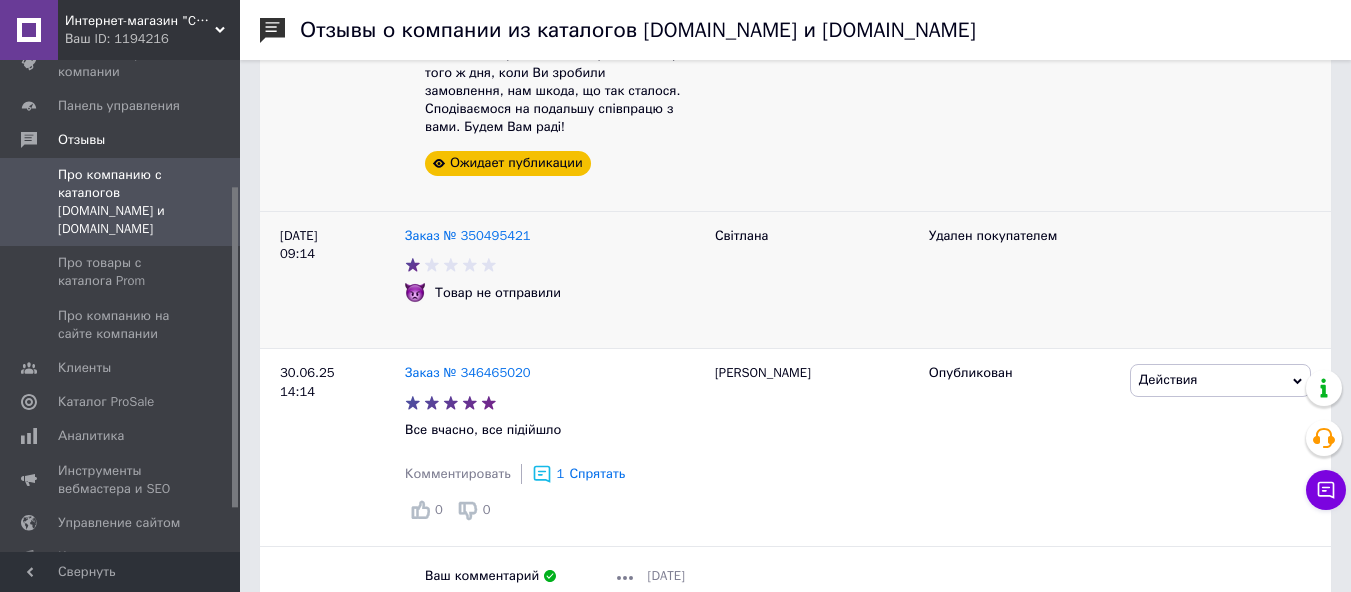 scroll, scrollTop: 2260, scrollLeft: 0, axis: vertical 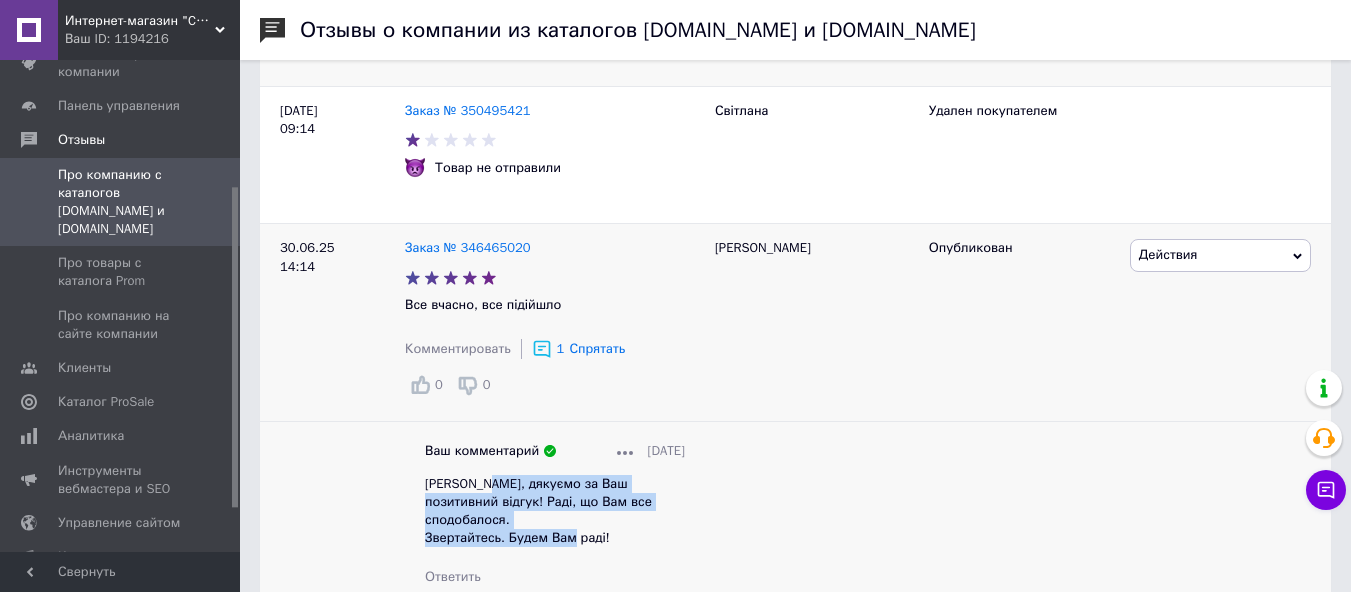 drag, startPoint x: 608, startPoint y: 536, endPoint x: 478, endPoint y: 506, distance: 133.41664 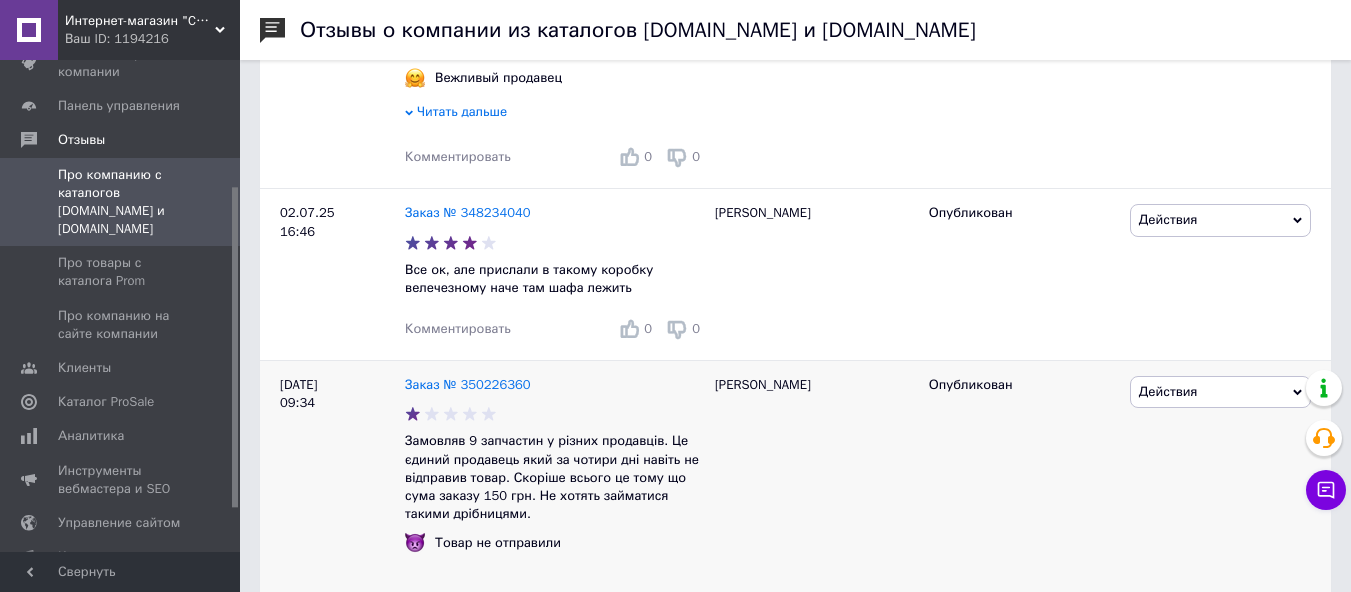 scroll, scrollTop: 1360, scrollLeft: 0, axis: vertical 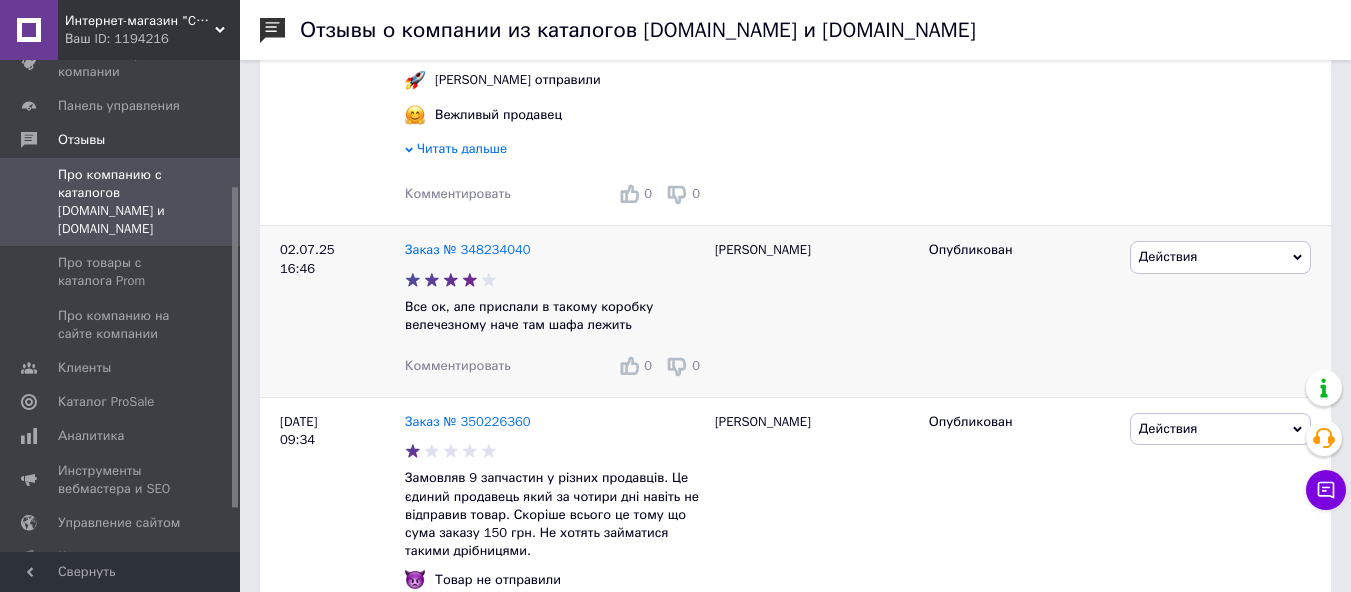 click on "Комментировать" at bounding box center (458, 365) 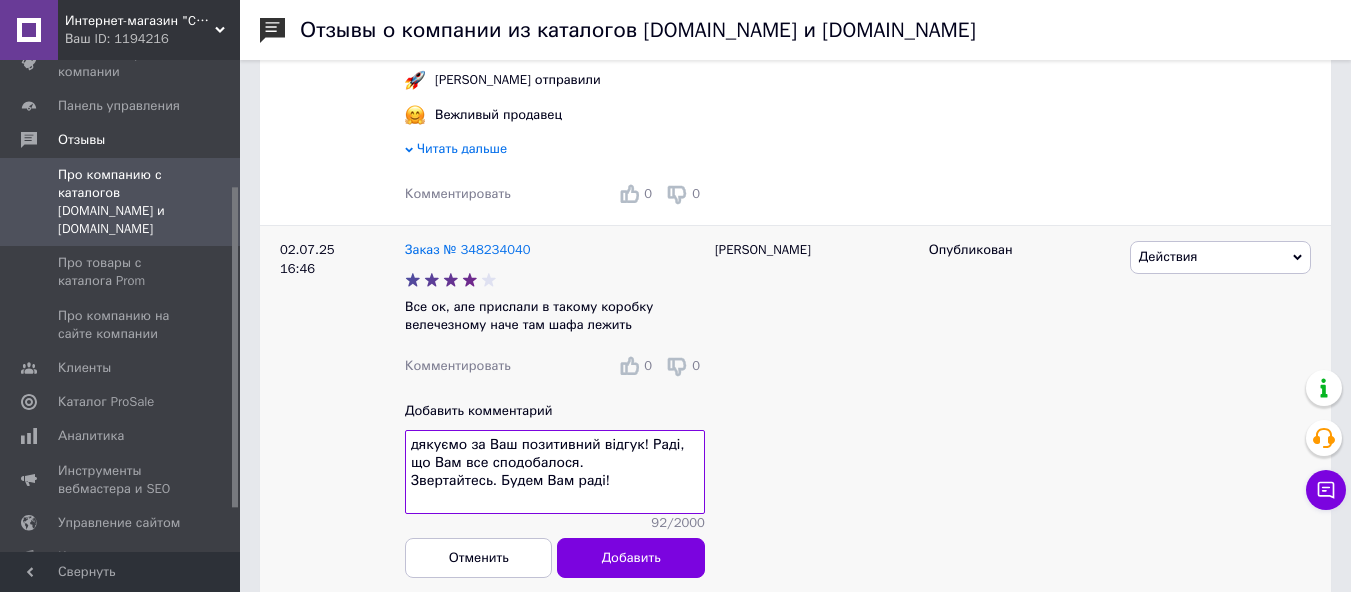 click on "дякуємо за Ваш позитивний відгук! Раді, що Вам все сподобалося.
Звертайтесь. Будем Вам раді!" at bounding box center [555, 472] 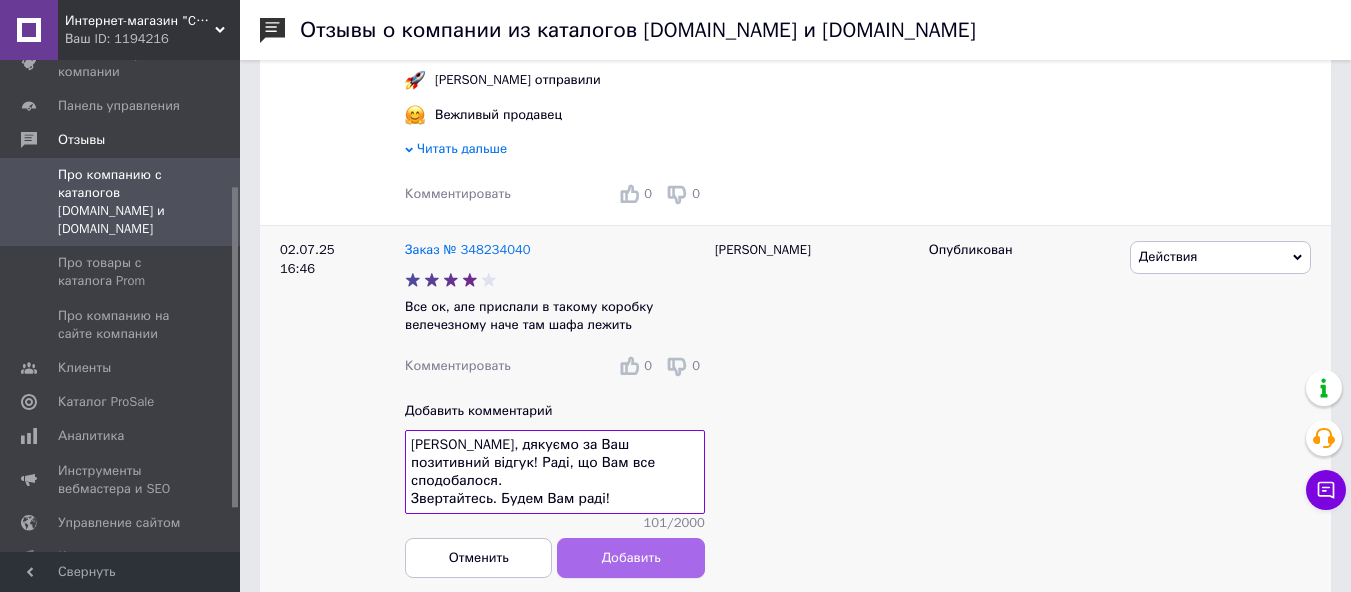 type on "[PERSON_NAME], дякуємо за Ваш позитивний відгук! Раді, що Вам все сподобалося.
Звертайтесь. Будем Вам раді!" 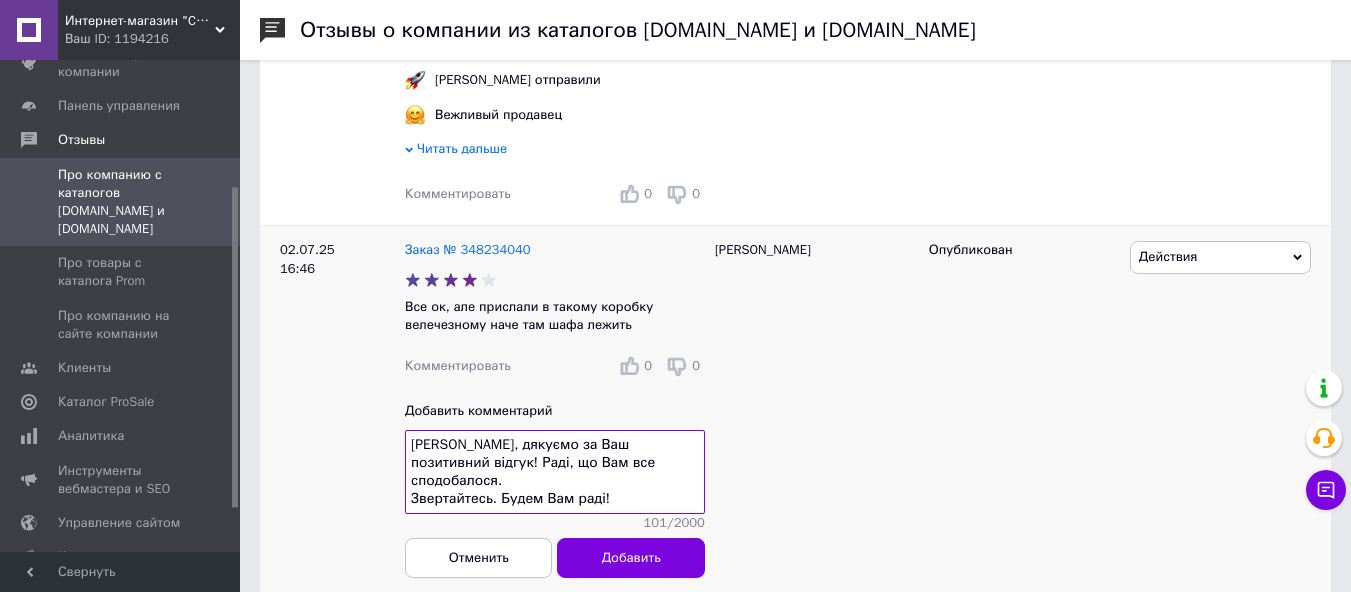 click on "Добавить" at bounding box center [631, 557] 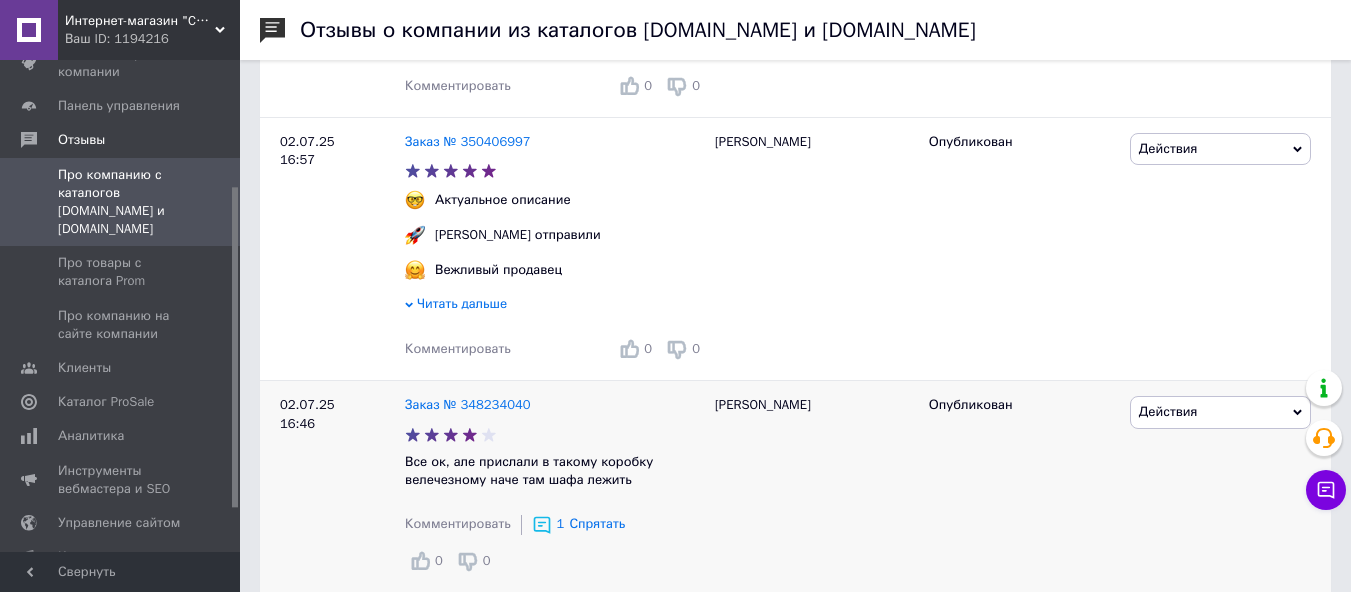 scroll, scrollTop: 1160, scrollLeft: 0, axis: vertical 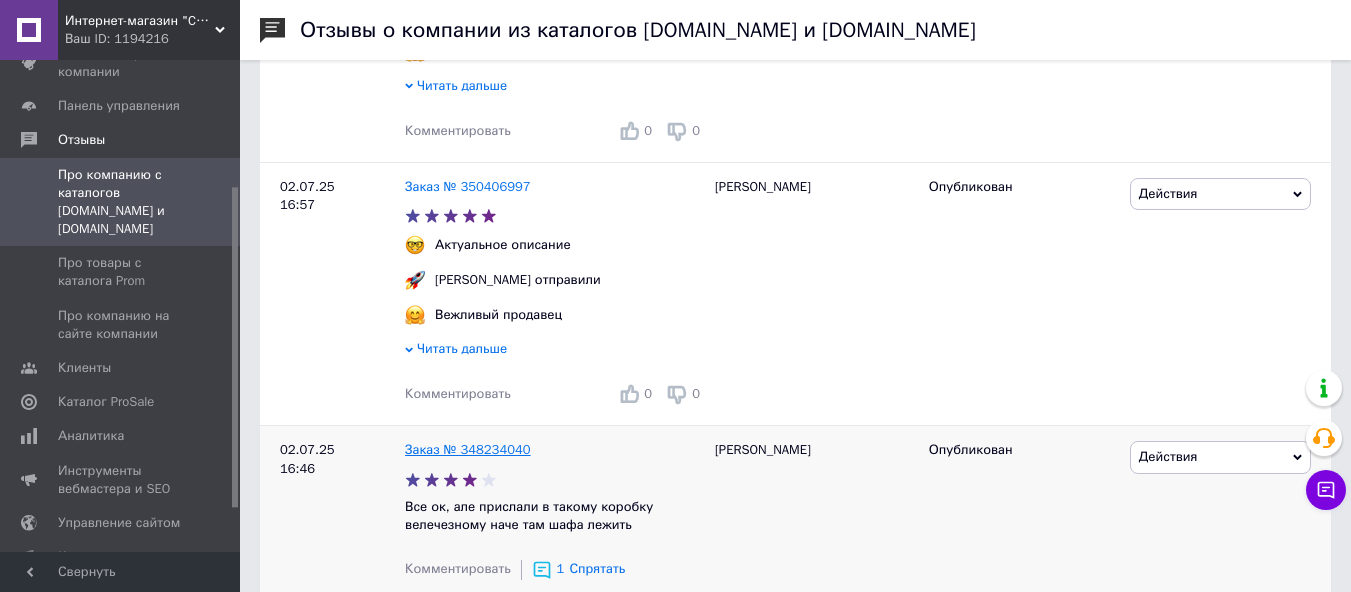 click on "Заказ № 348234040" at bounding box center [468, 449] 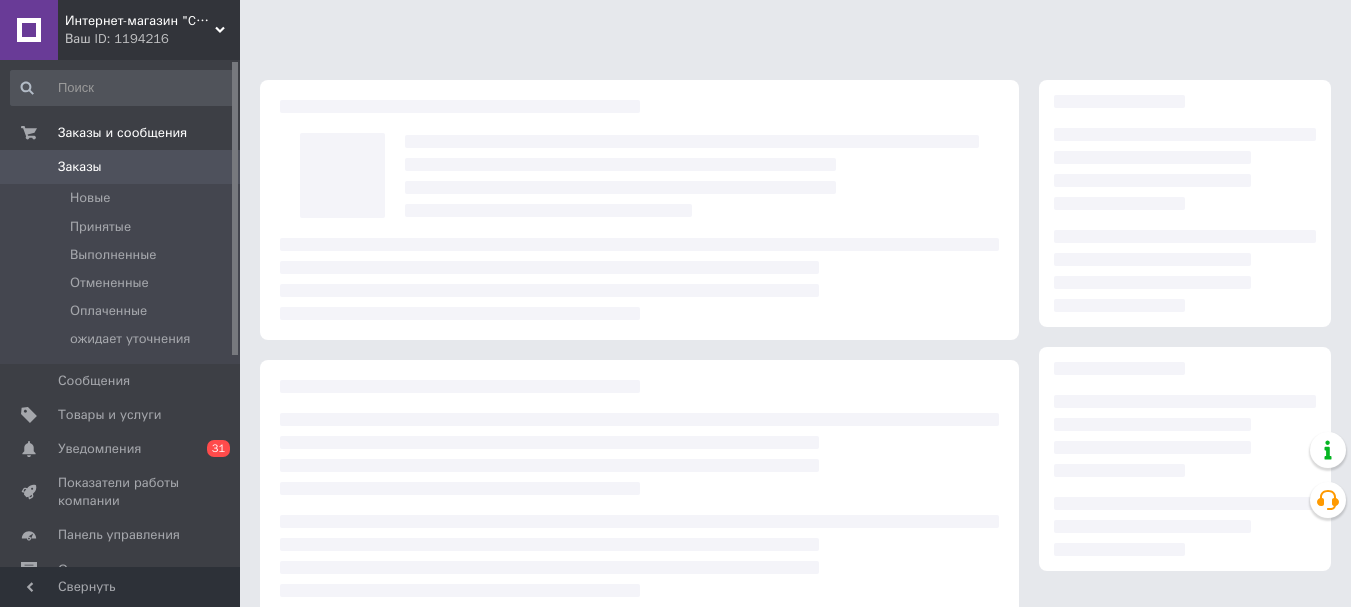 scroll, scrollTop: 0, scrollLeft: 0, axis: both 